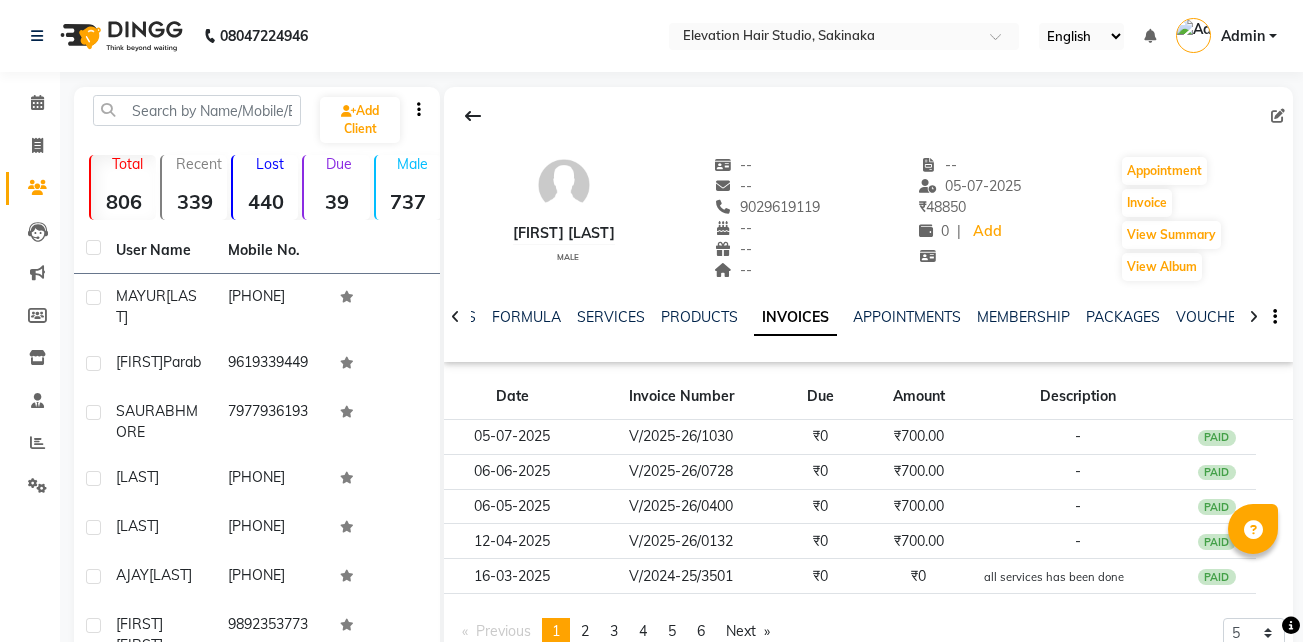 scroll, scrollTop: 100, scrollLeft: 0, axis: vertical 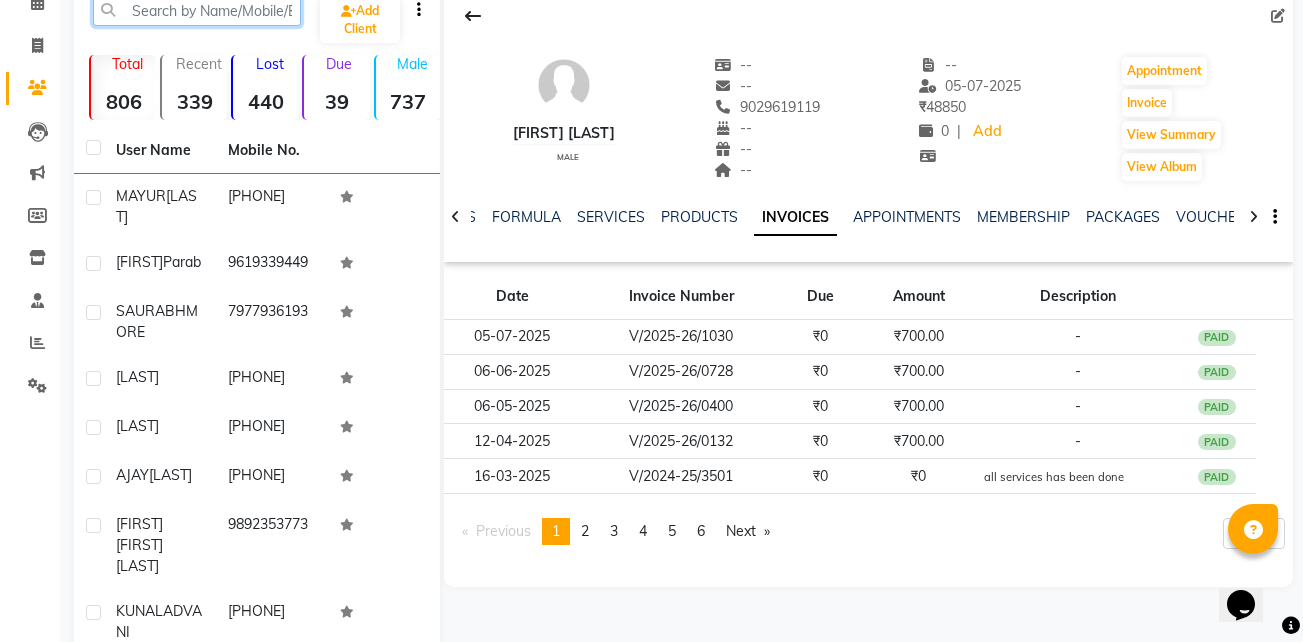 click 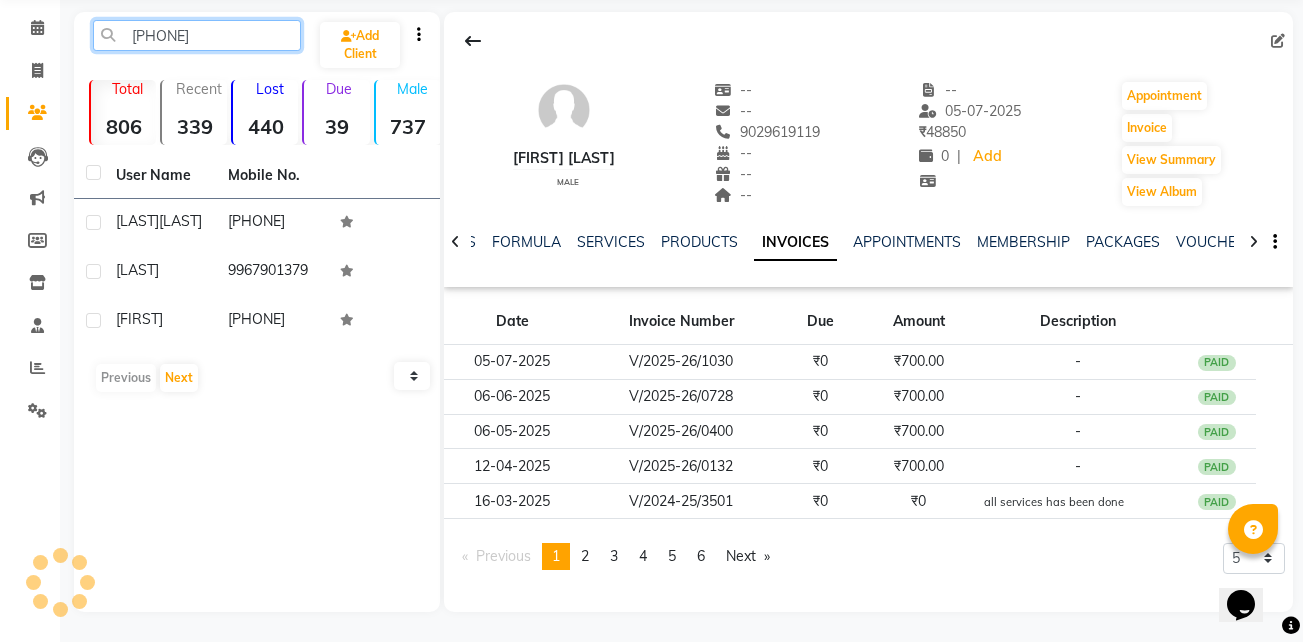 scroll, scrollTop: 75, scrollLeft: 0, axis: vertical 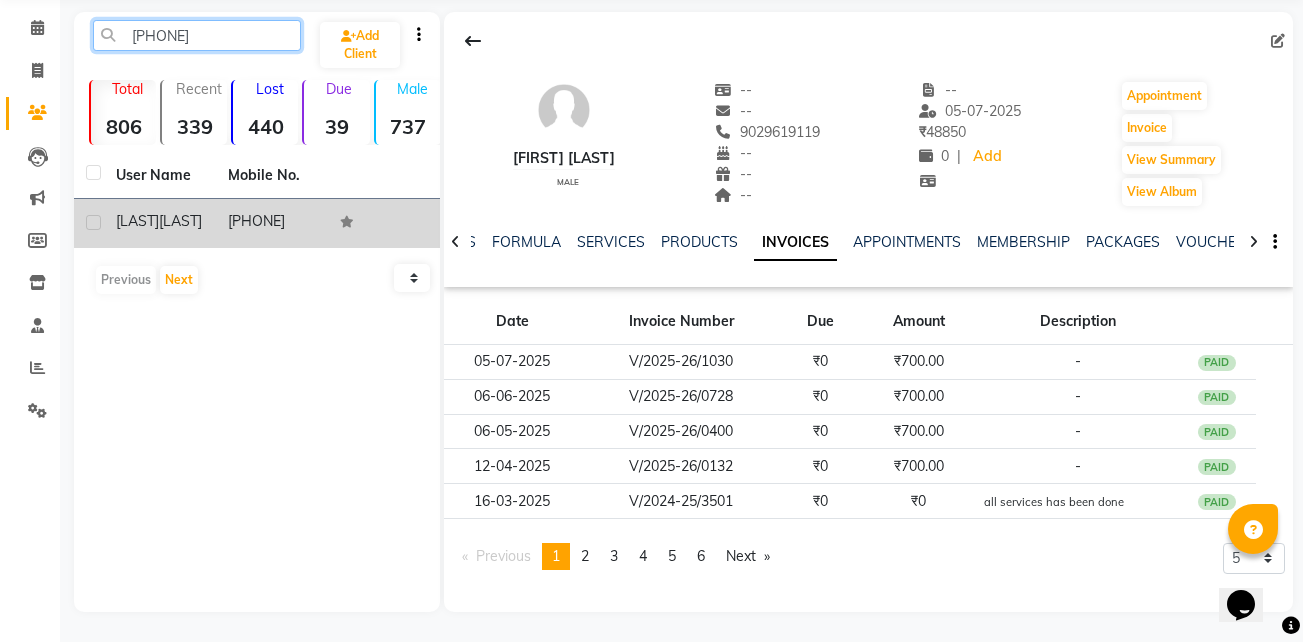 type on "[PHONE]" 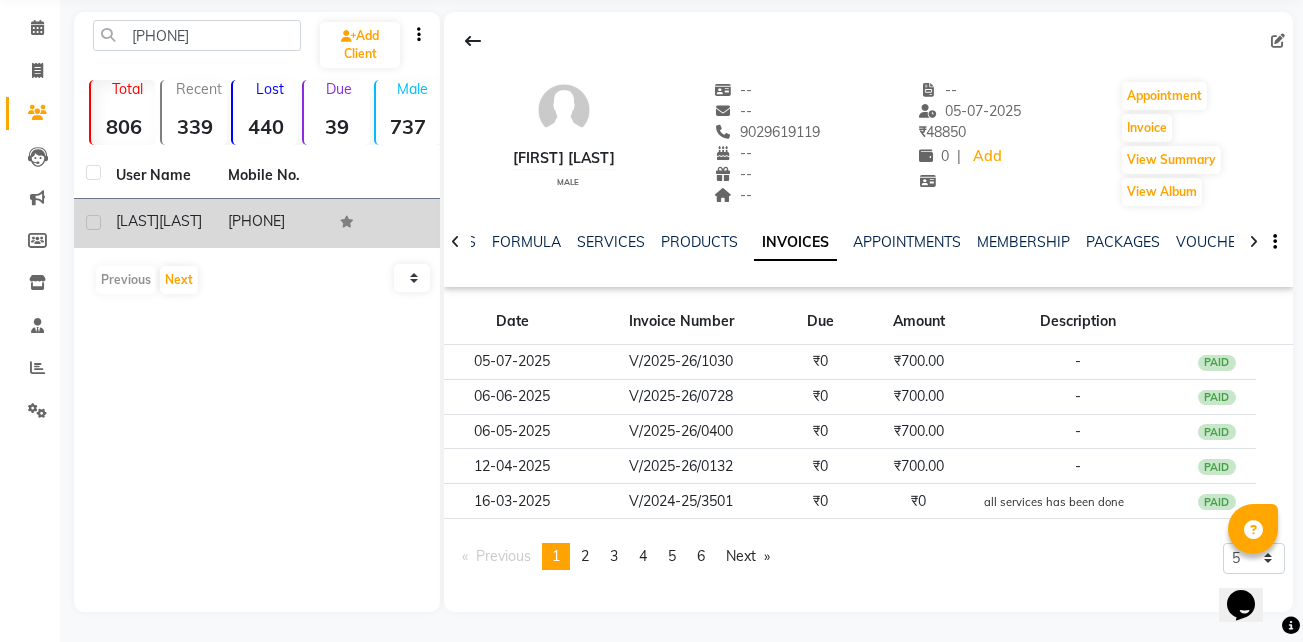 click on "JABASTIN  NADAR" 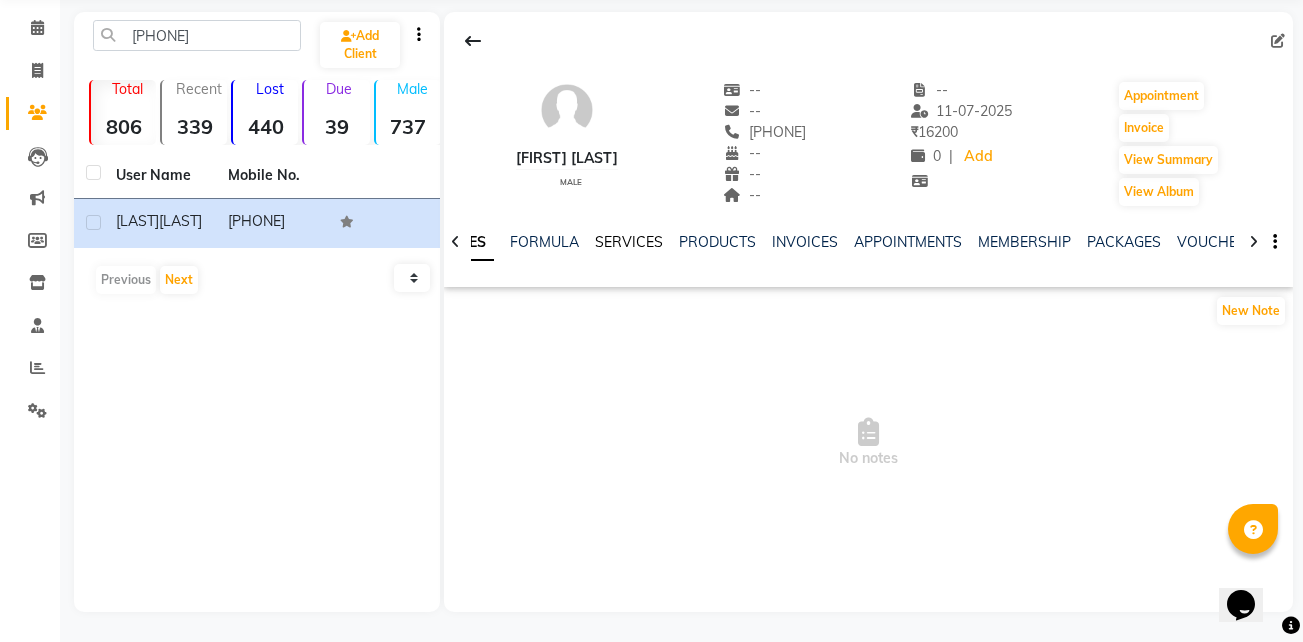 click on "SERVICES" 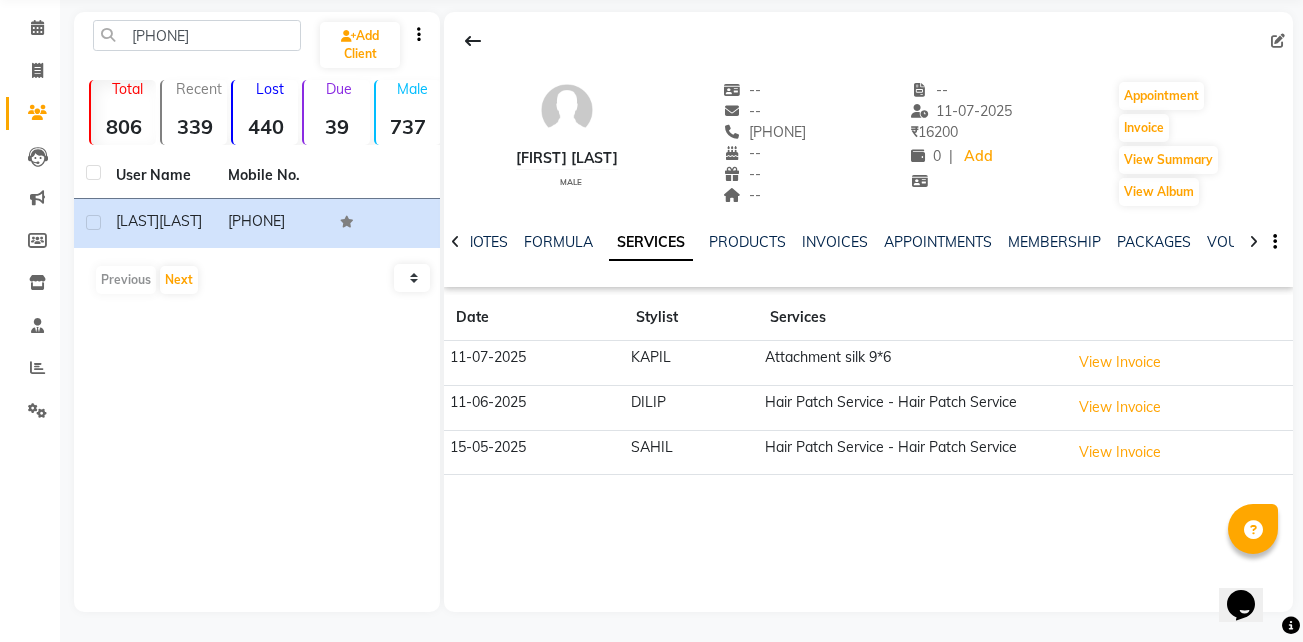 click on "JABASTIN NADAR   male  --   --   9967952802  --  --  --  -- 11-07-2025 ₹    16200 0 |  Add   Appointment   Invoice  View Summary  View Album" 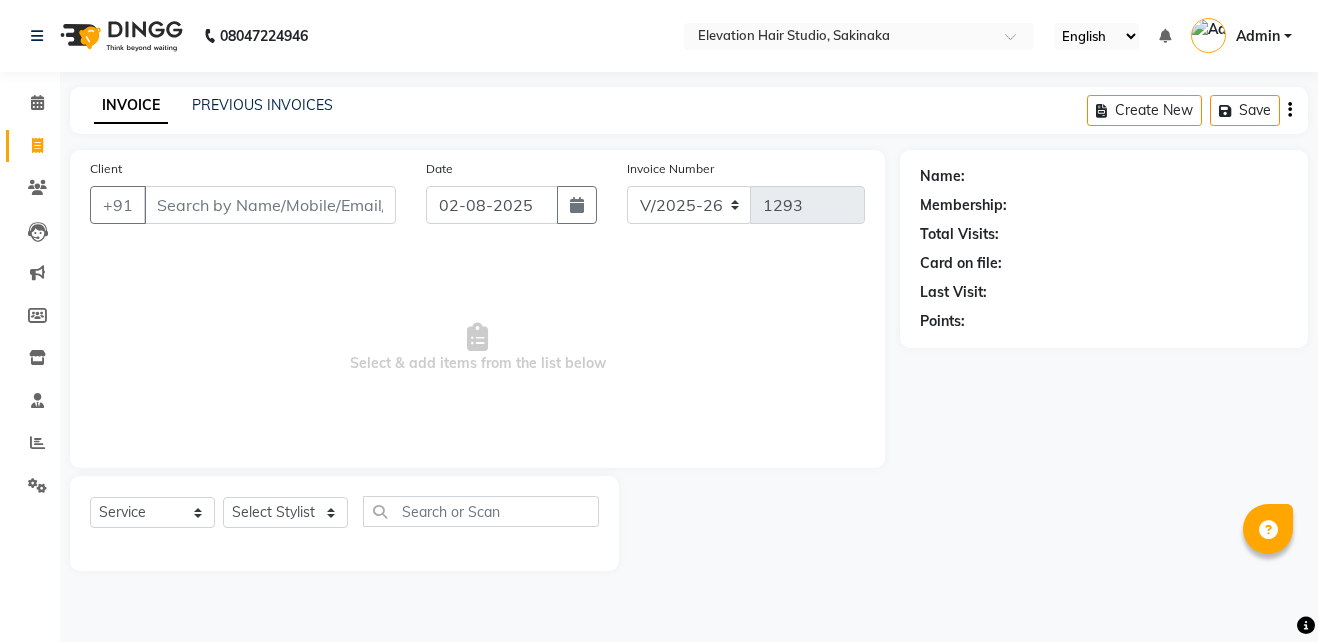 select on "4949" 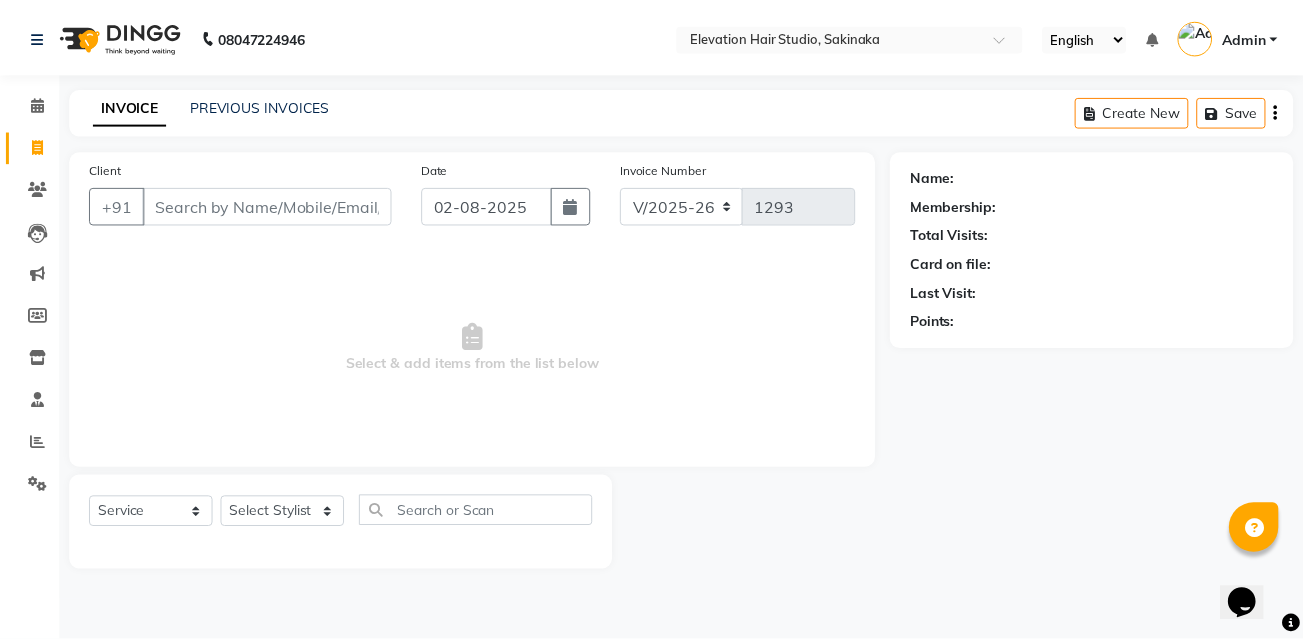 scroll, scrollTop: 0, scrollLeft: 0, axis: both 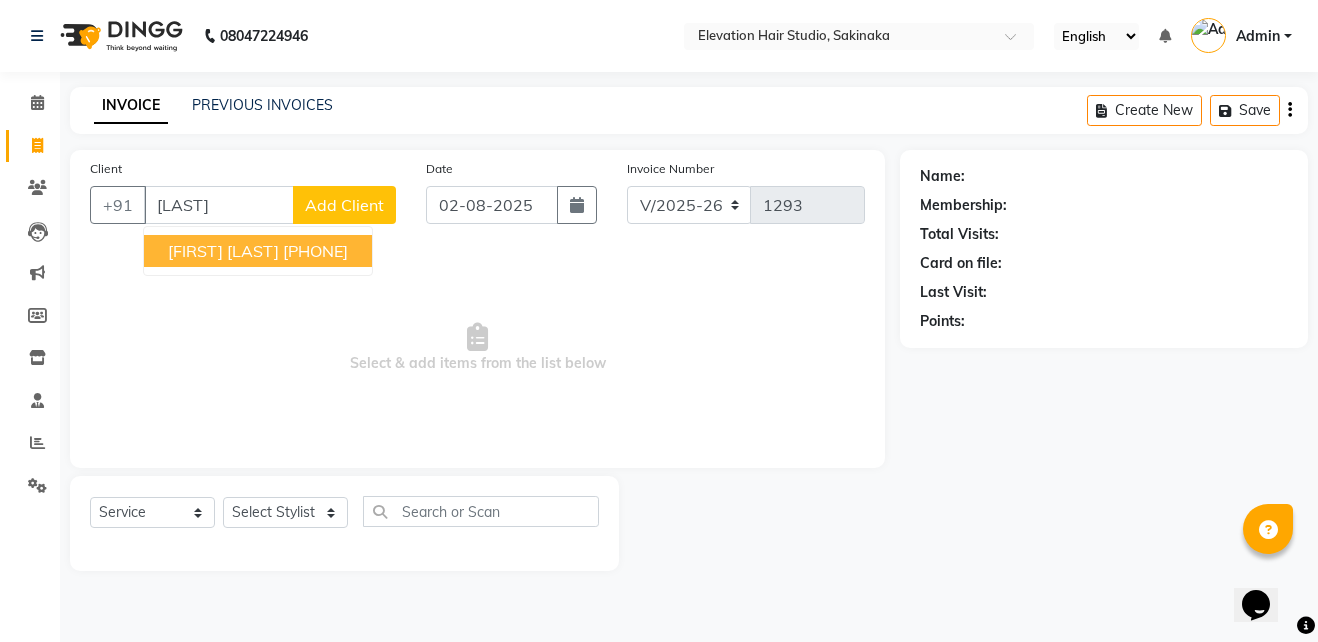 click on "JABASTIN NADAR" at bounding box center [223, 251] 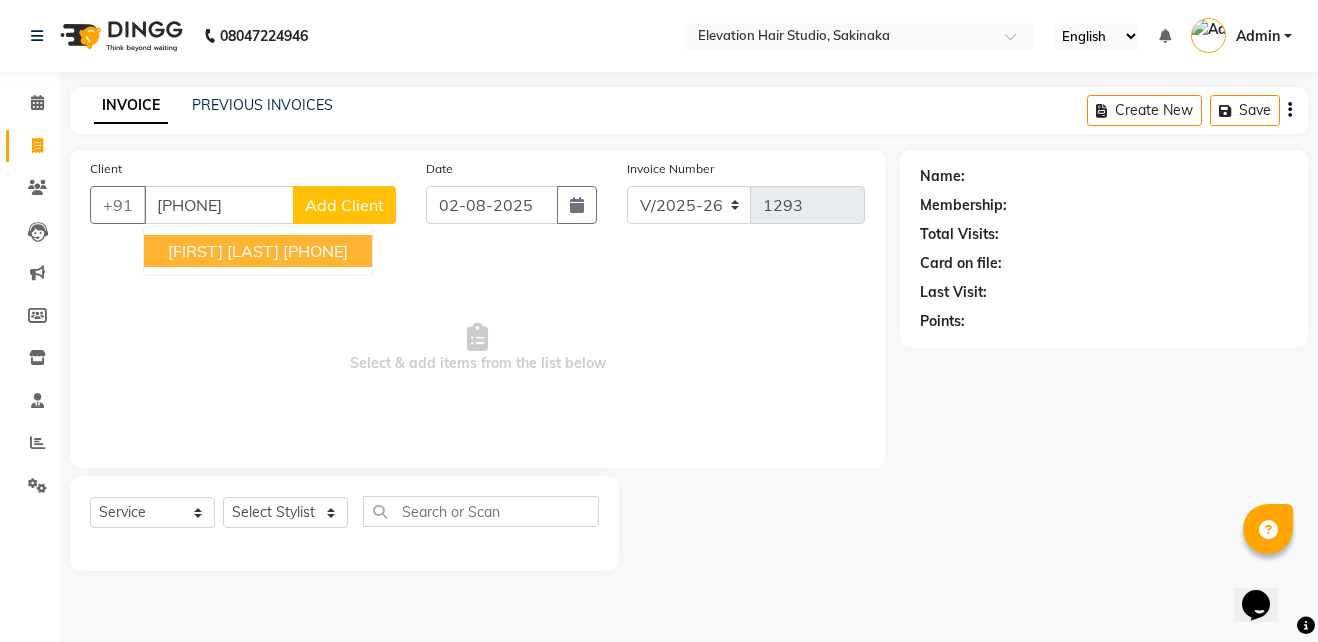 type on "[PHONE]" 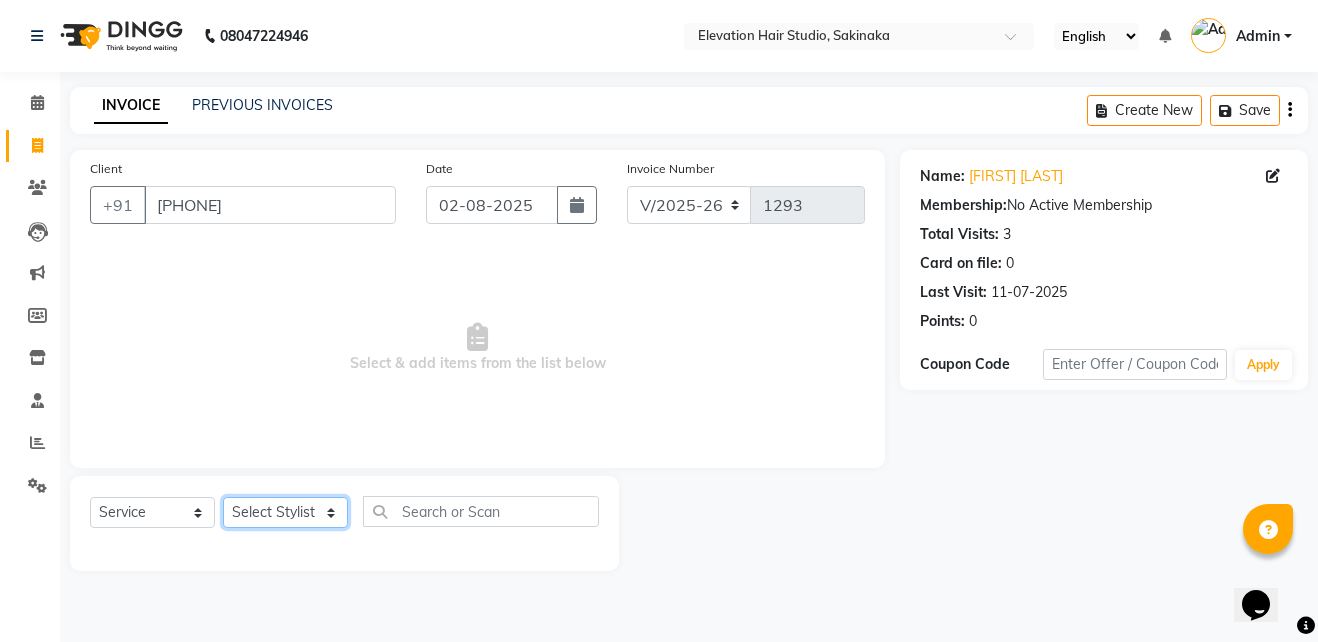 click on "Select Stylist Admin (EHS [CITY]) ANEES [LAST] [LAST] [LAST] [LAST] [LAST] [LAST] [LAST]" 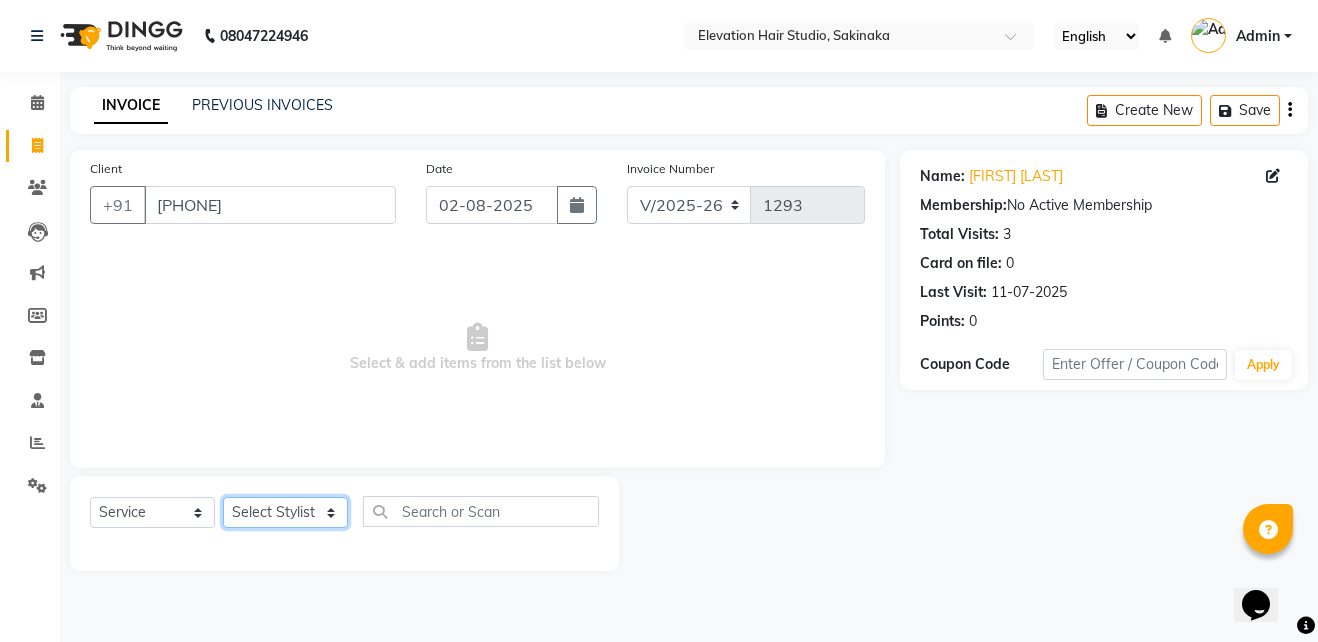 select on "50821" 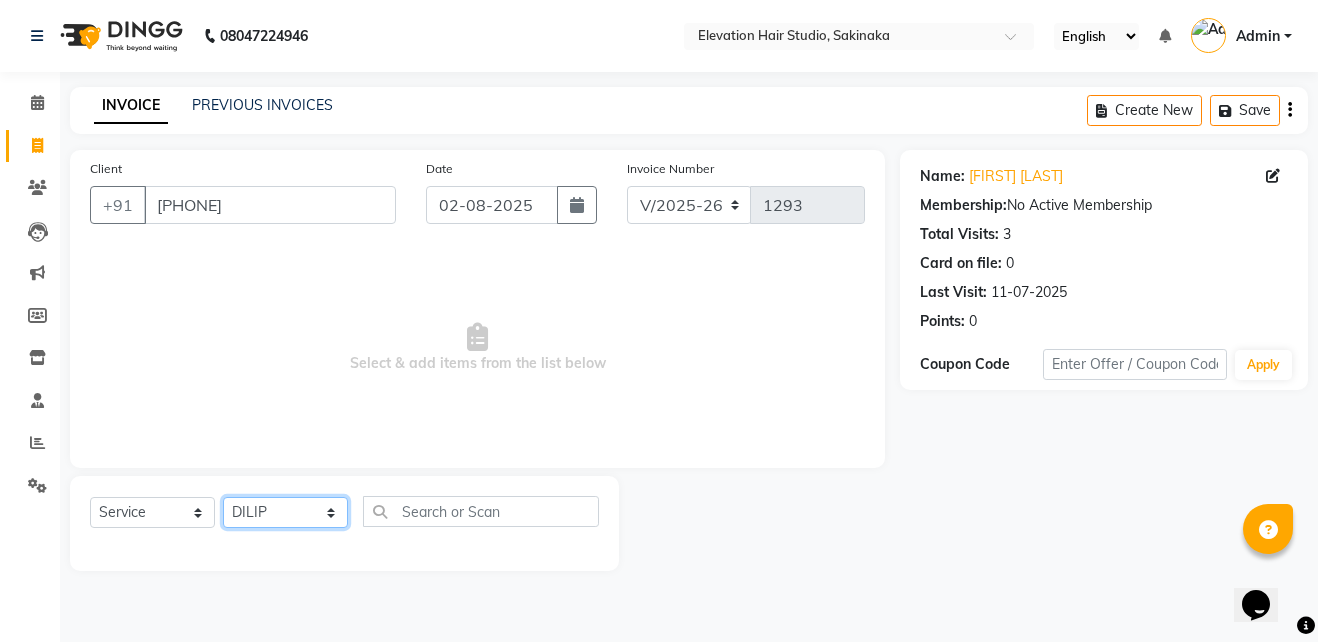 click on "Select Stylist Admin (EHS [CITY]) ANEES [LAST] [LAST] [LAST] [LAST] [LAST] [LAST] [LAST]" 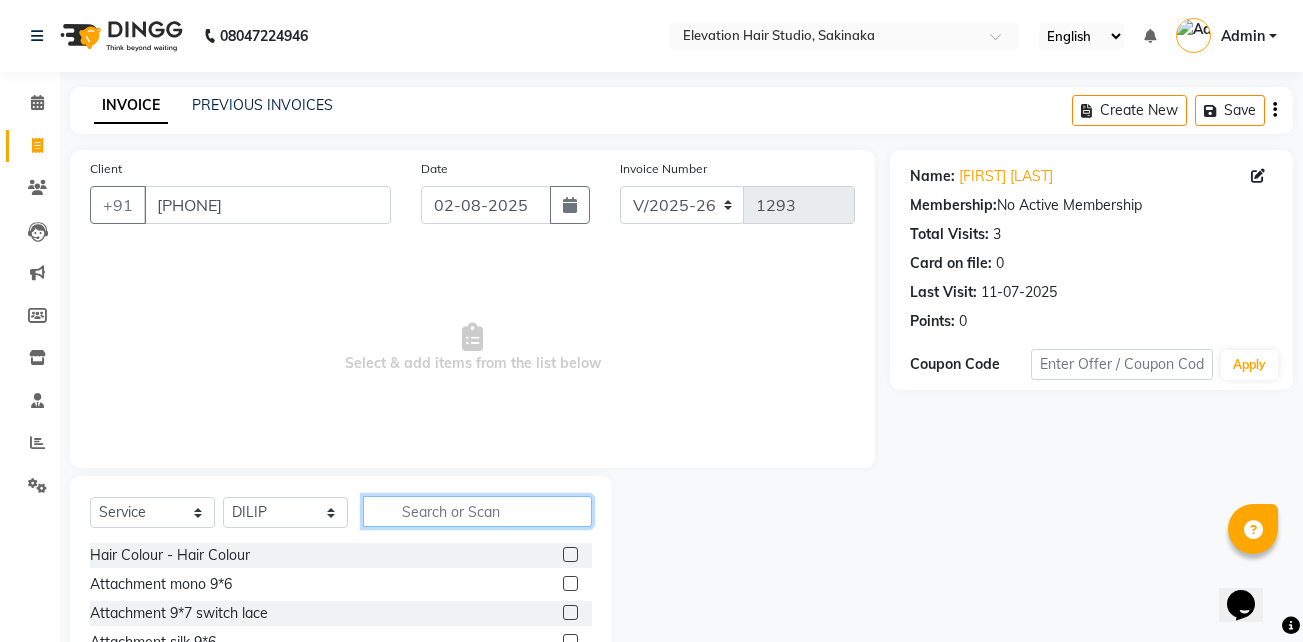 click 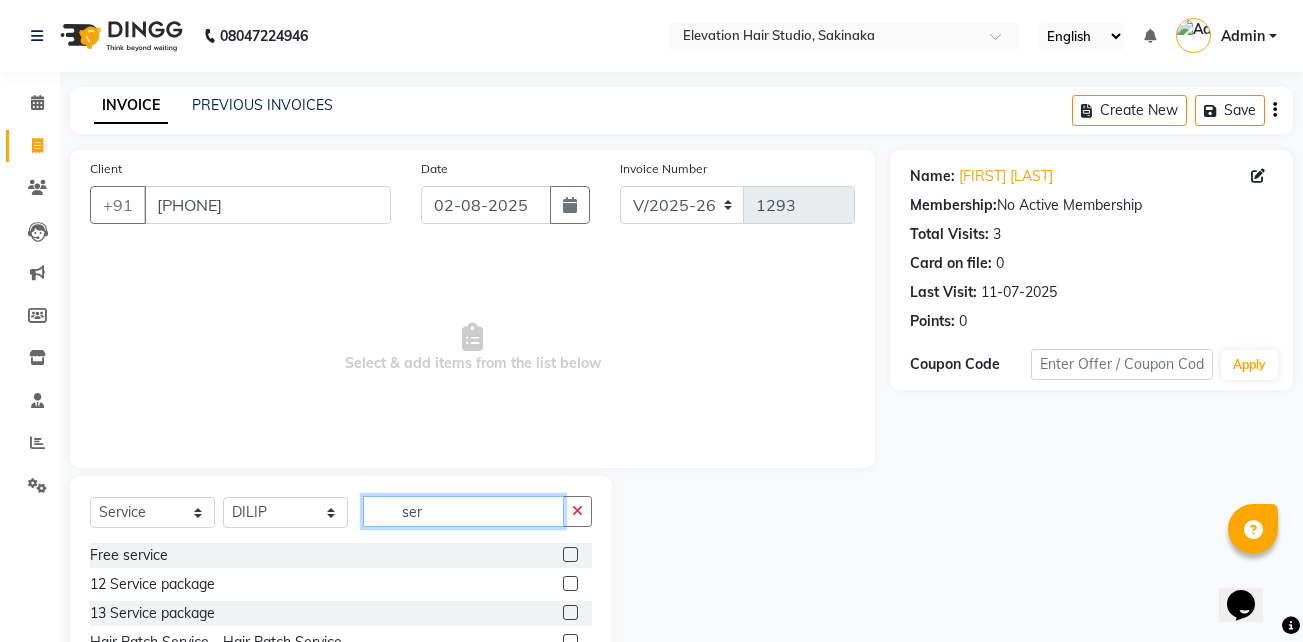 scroll, scrollTop: 104, scrollLeft: 0, axis: vertical 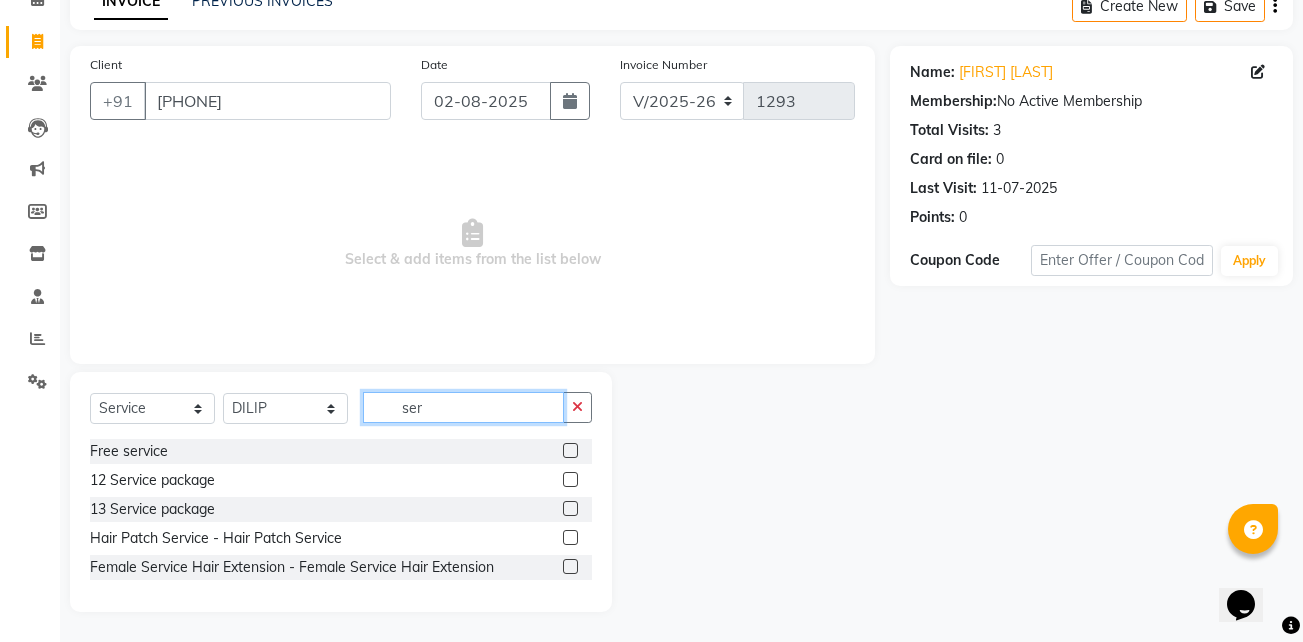 type on "ser" 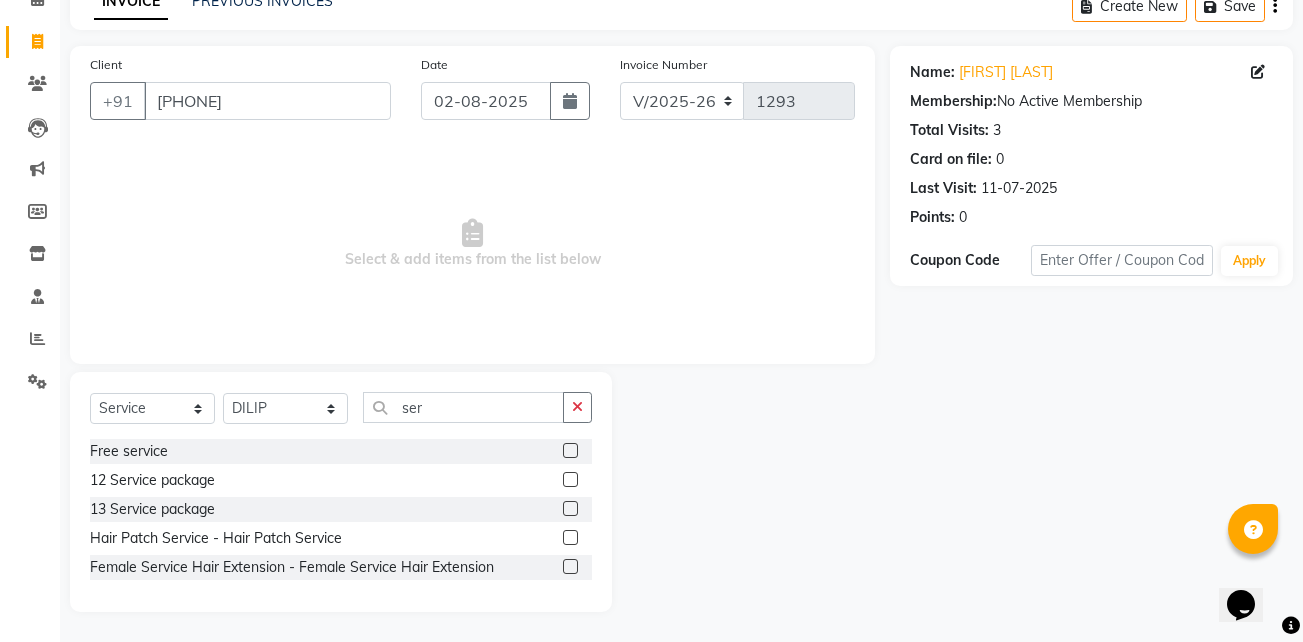 click 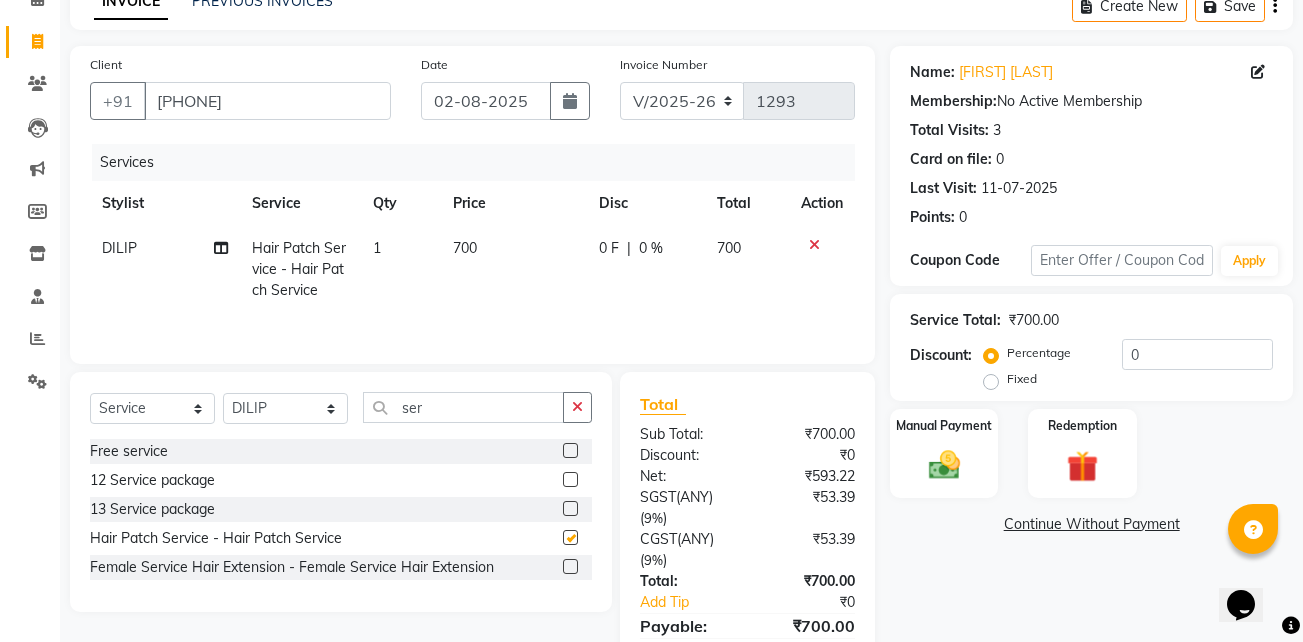 checkbox on "false" 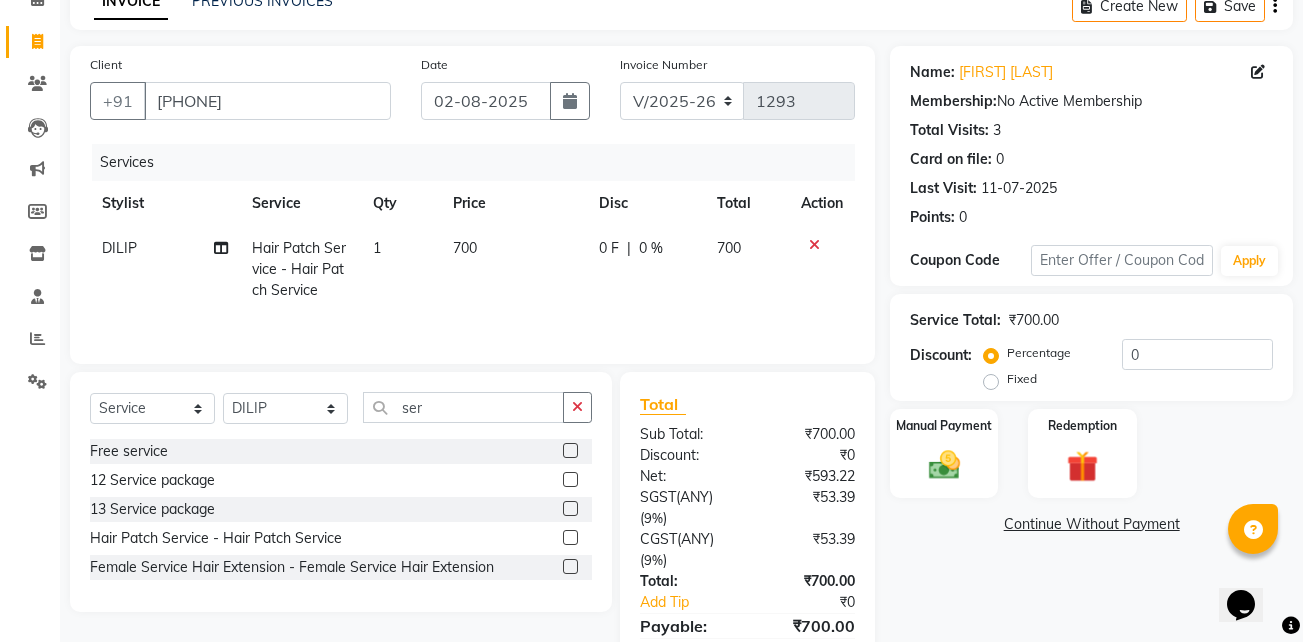 click on "700" 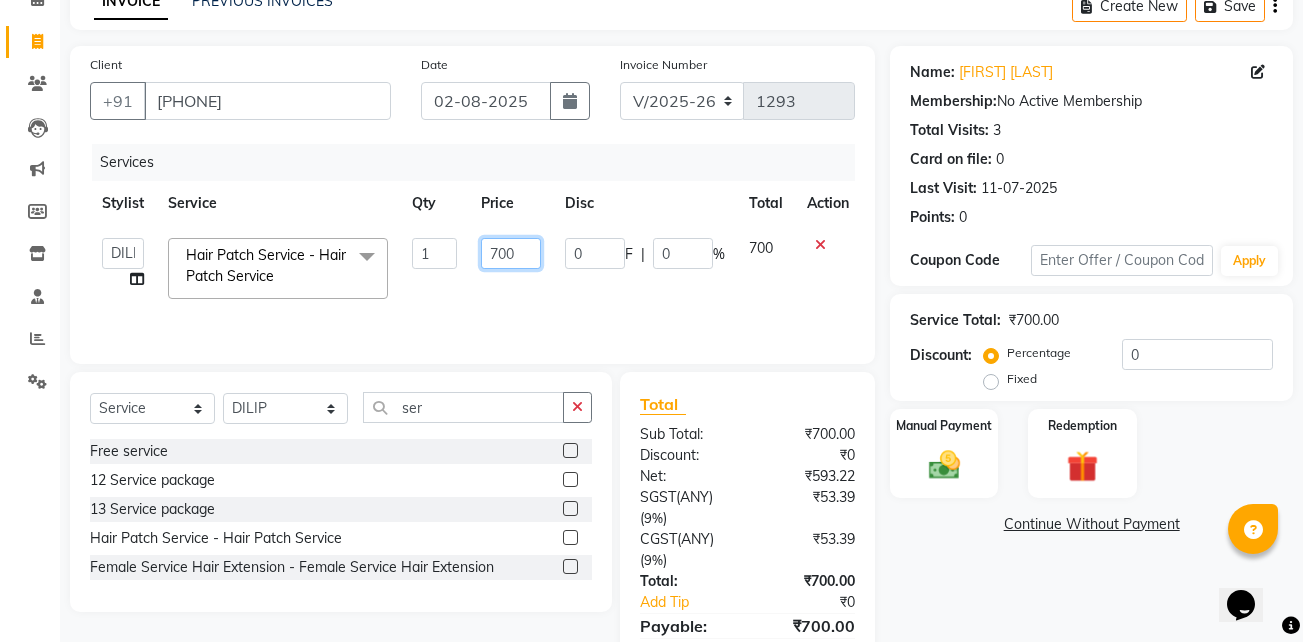 click on "700" 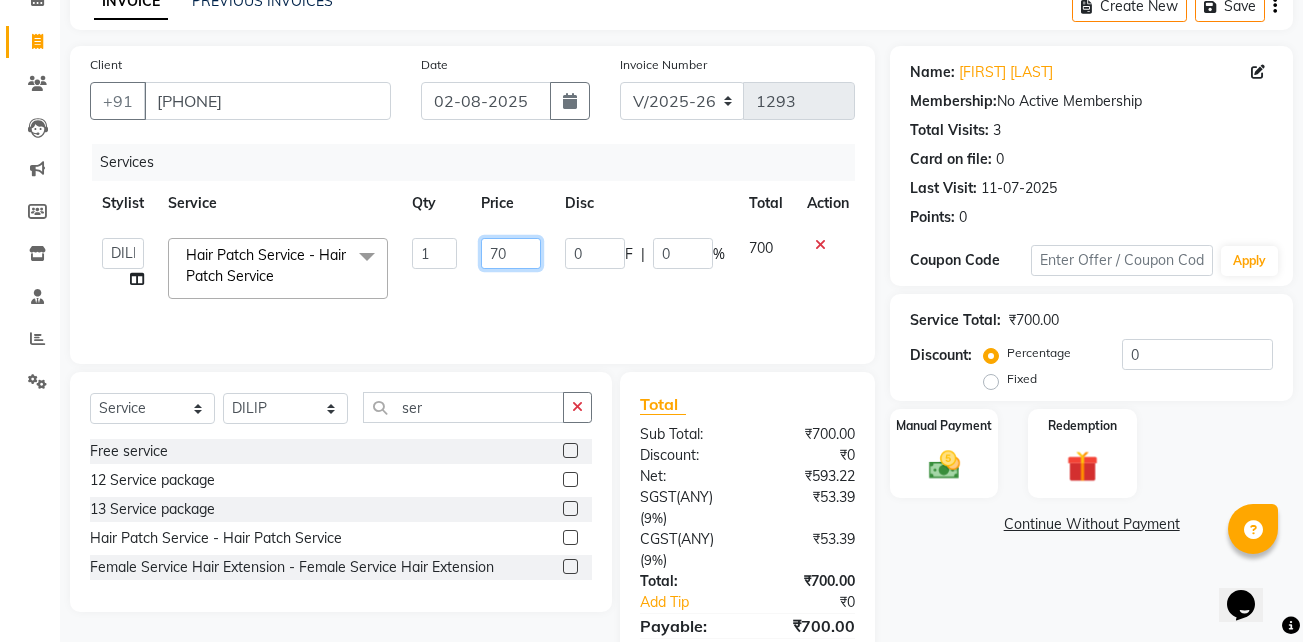 type on "7" 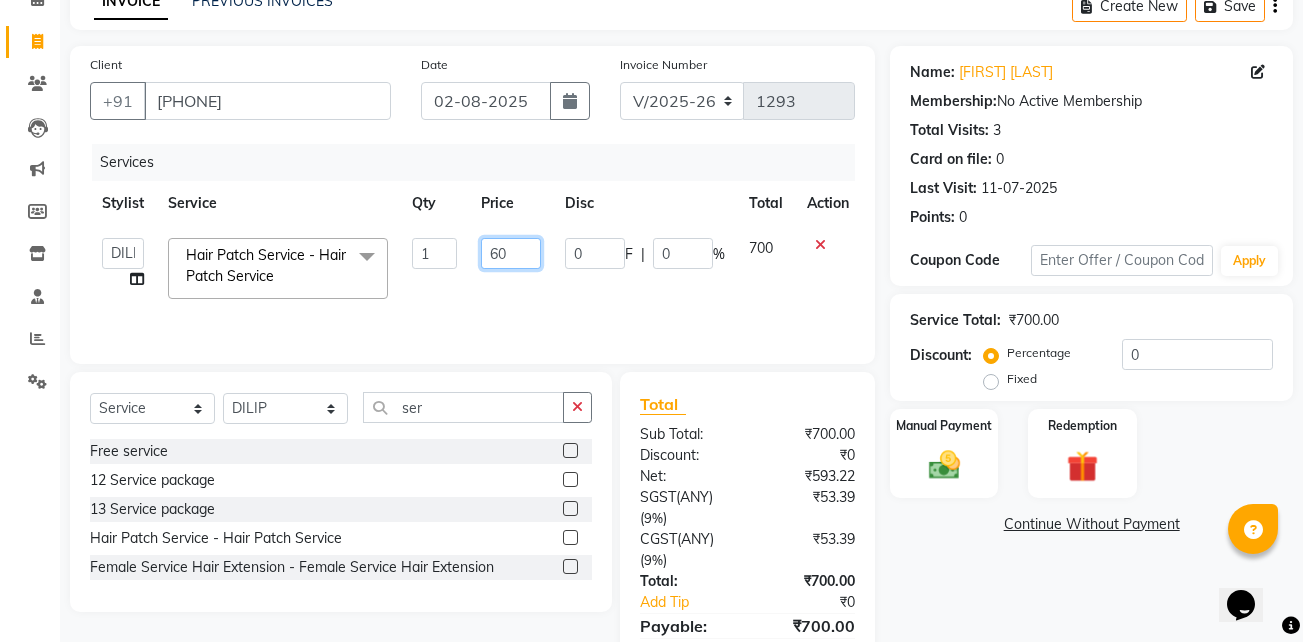 type on "600" 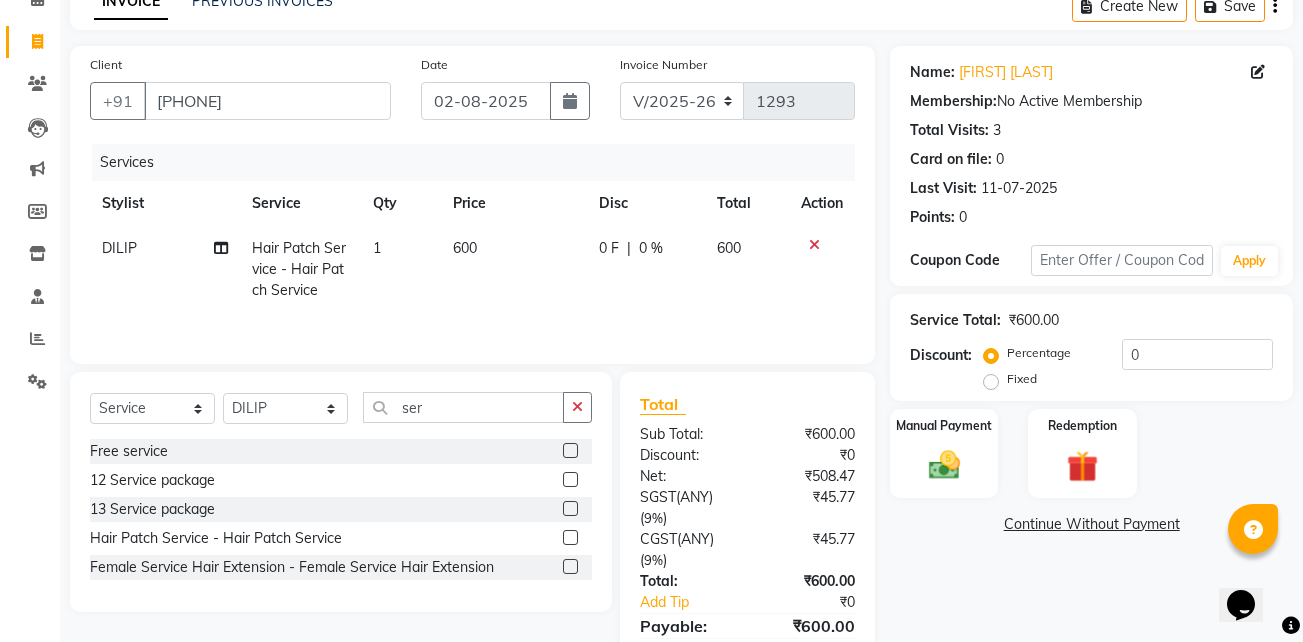 click on "Client +91 9967952802 Date 02-08-2025 Invoice Number V/2025 V/2025-26 1293 Services Stylist Service Qty Price Disc Total Action DILIP Hair Patch Service - Hair Patch Service 1 600 0 F | 0 % 600" 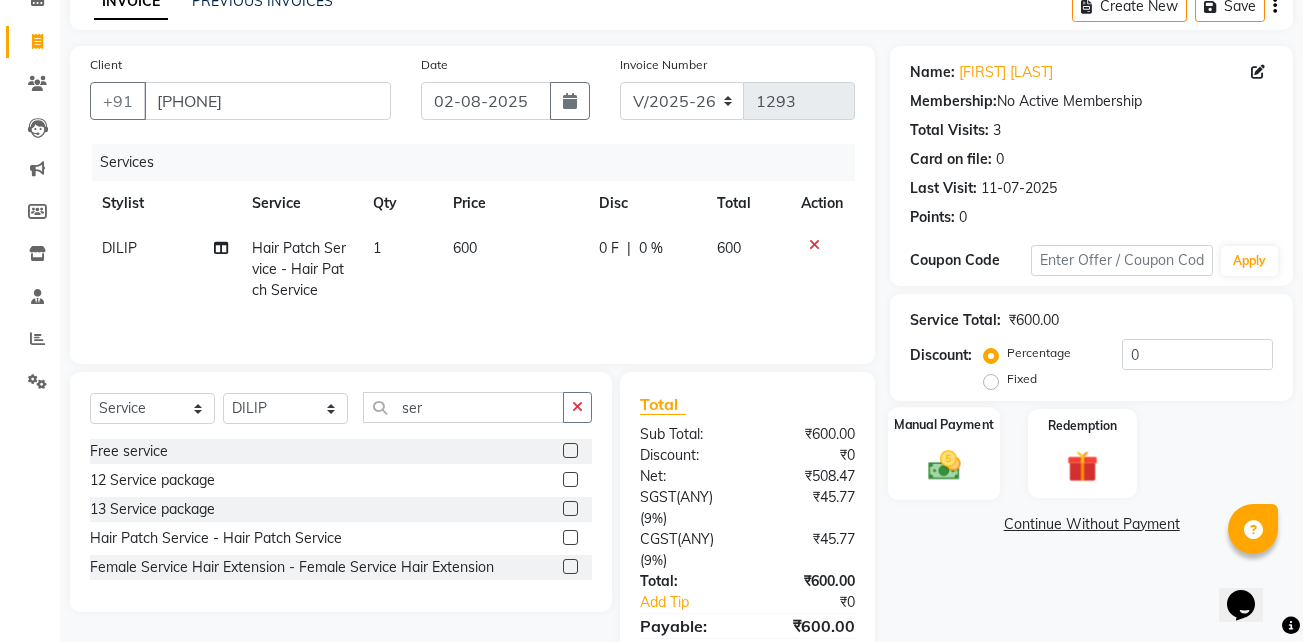 click on "Manual Payment" 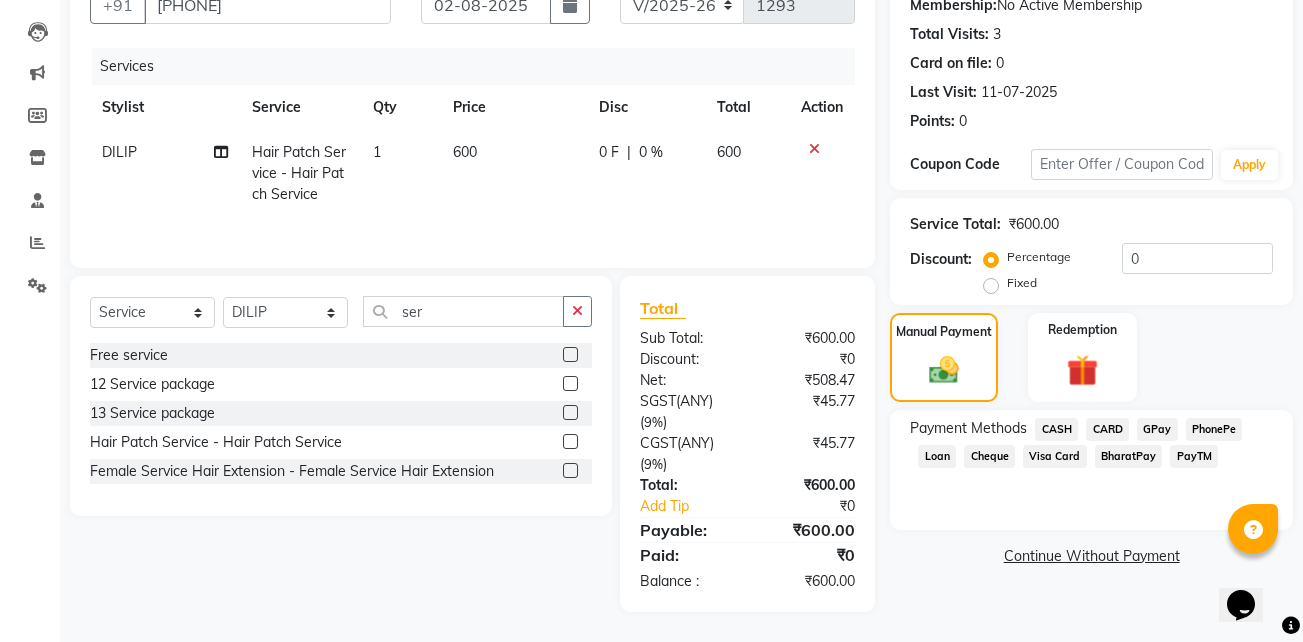 click on "GPay" 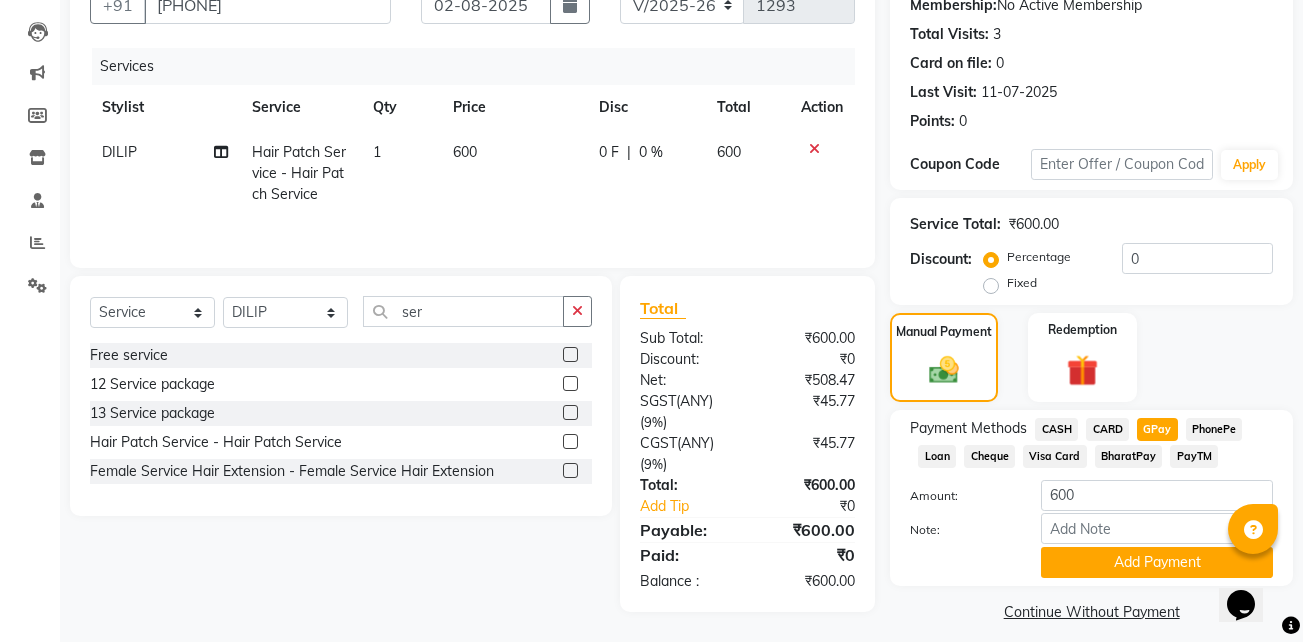 scroll, scrollTop: 215, scrollLeft: 0, axis: vertical 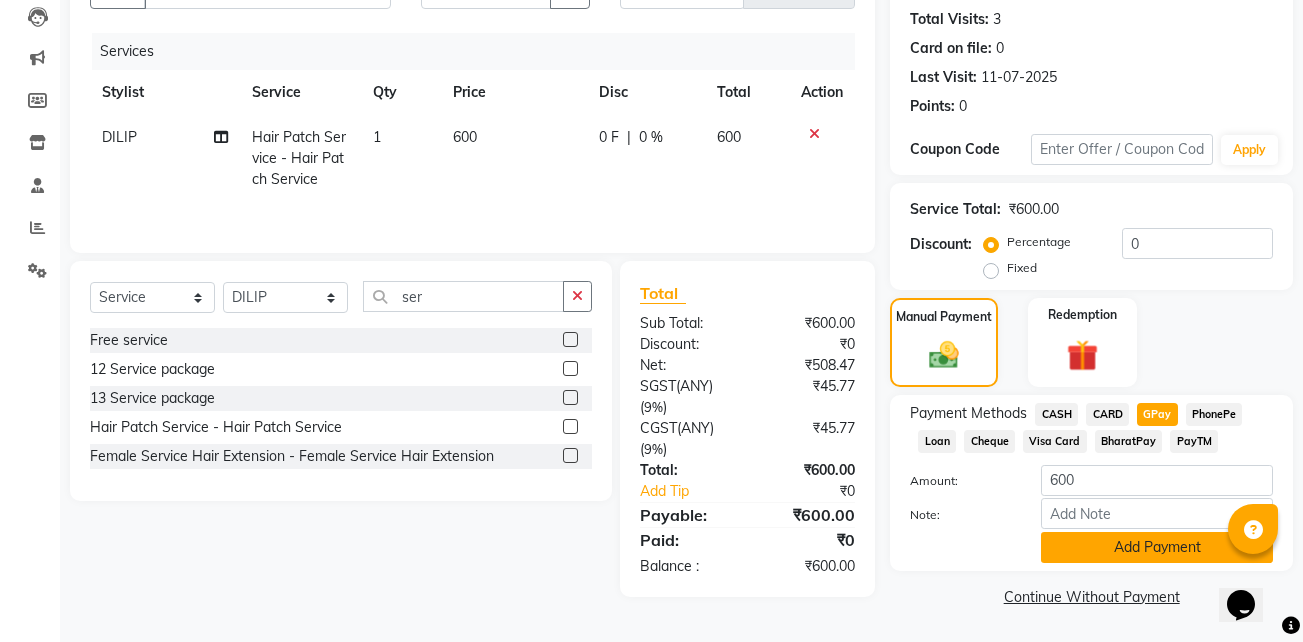 click on "Add Payment" 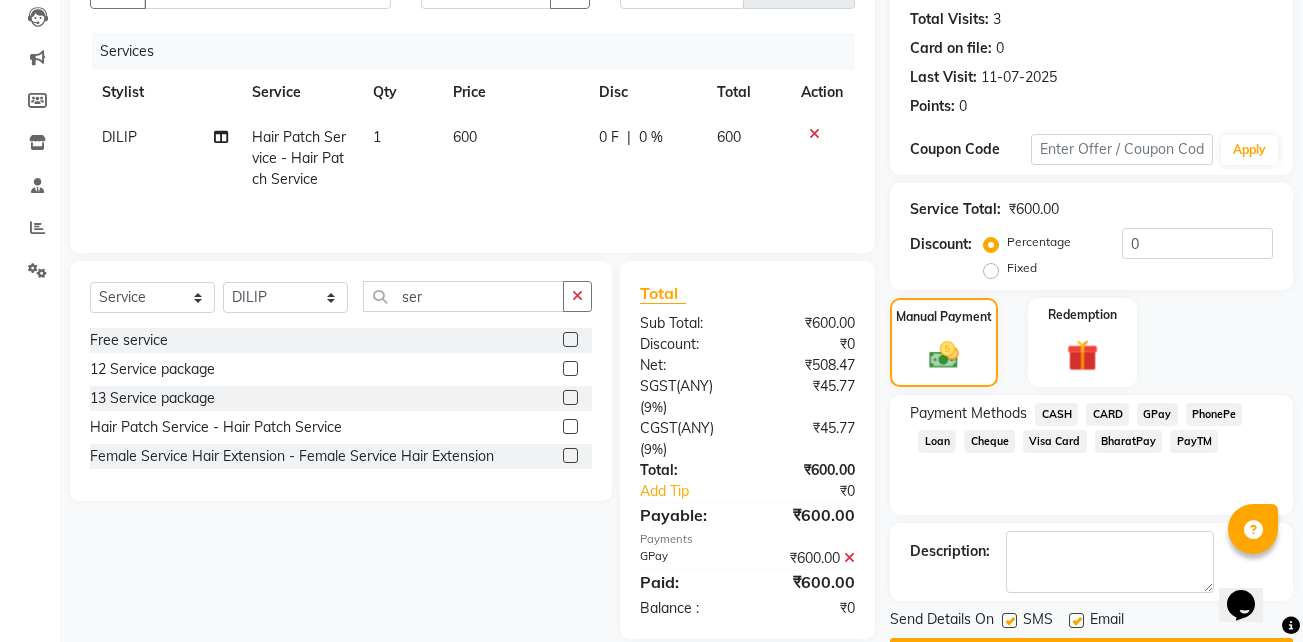 scroll, scrollTop: 272, scrollLeft: 0, axis: vertical 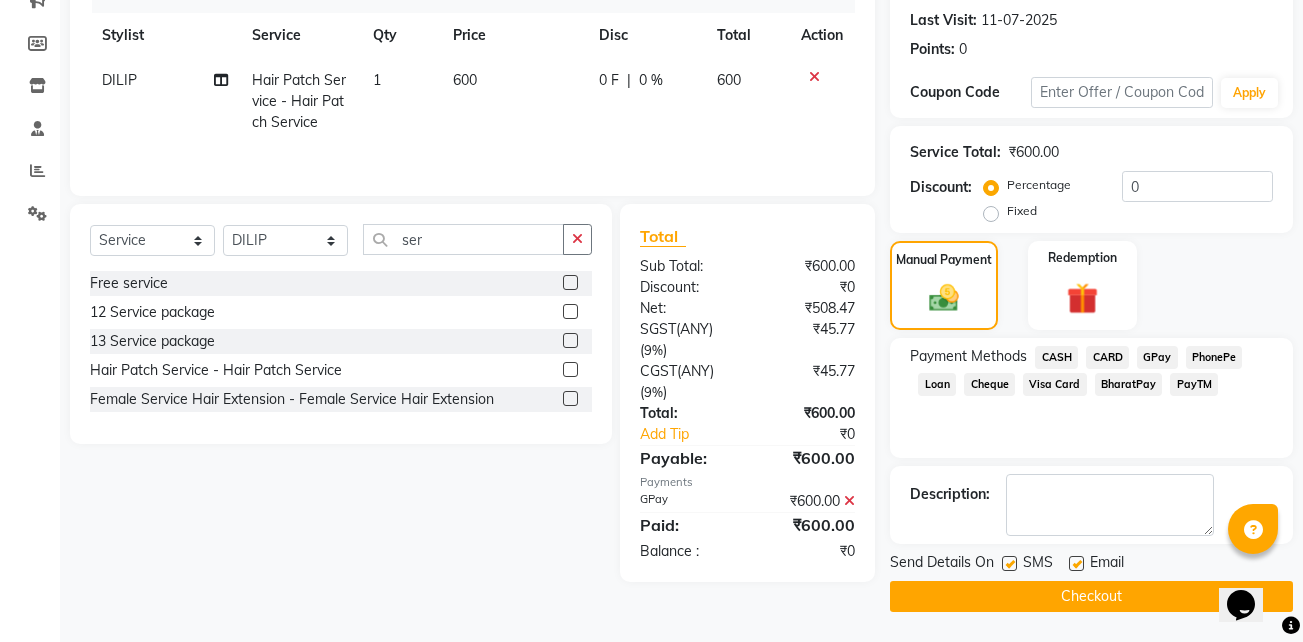 click 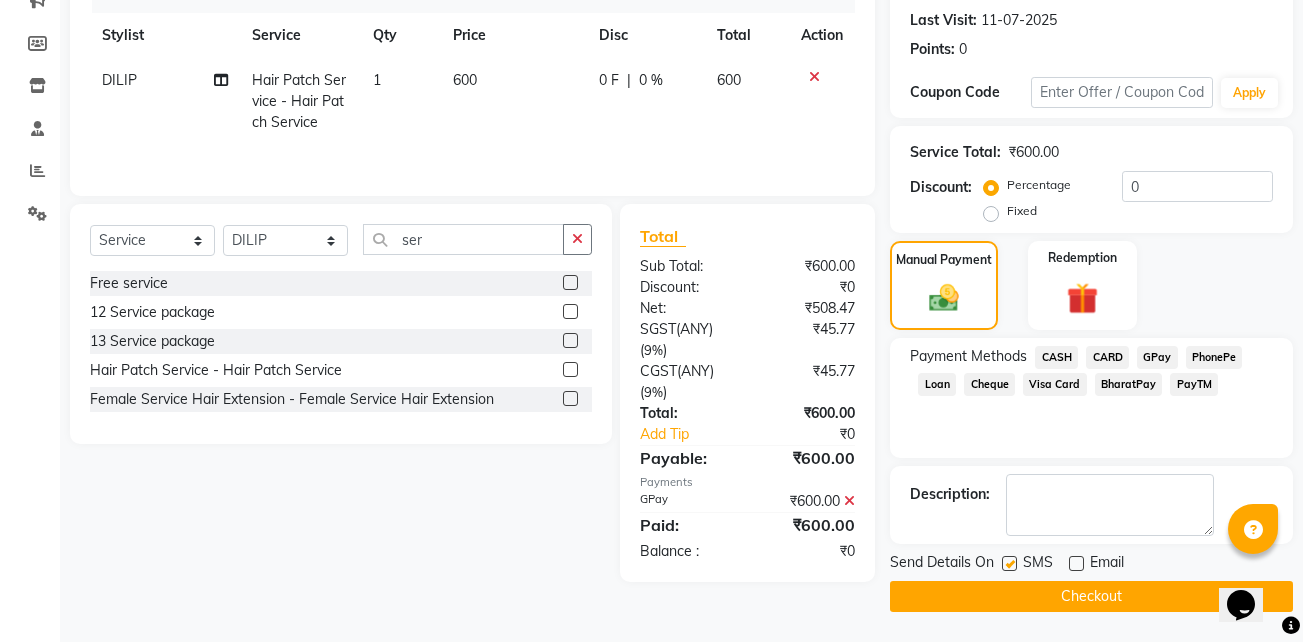 click 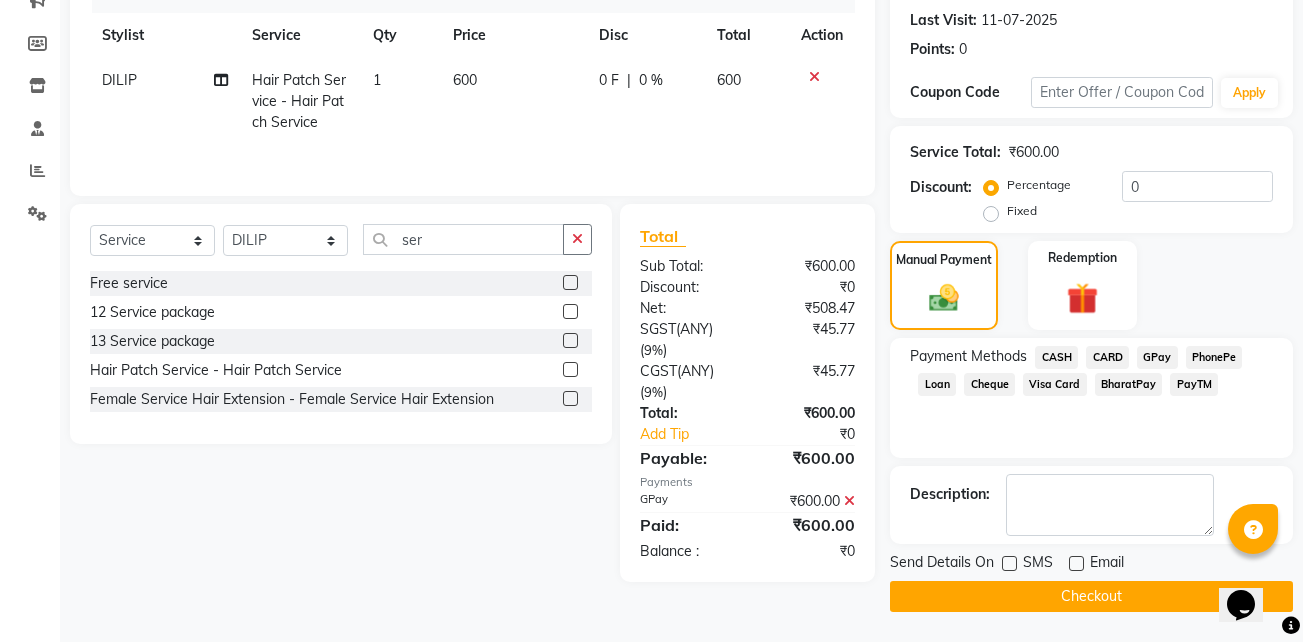 click on "Checkout" 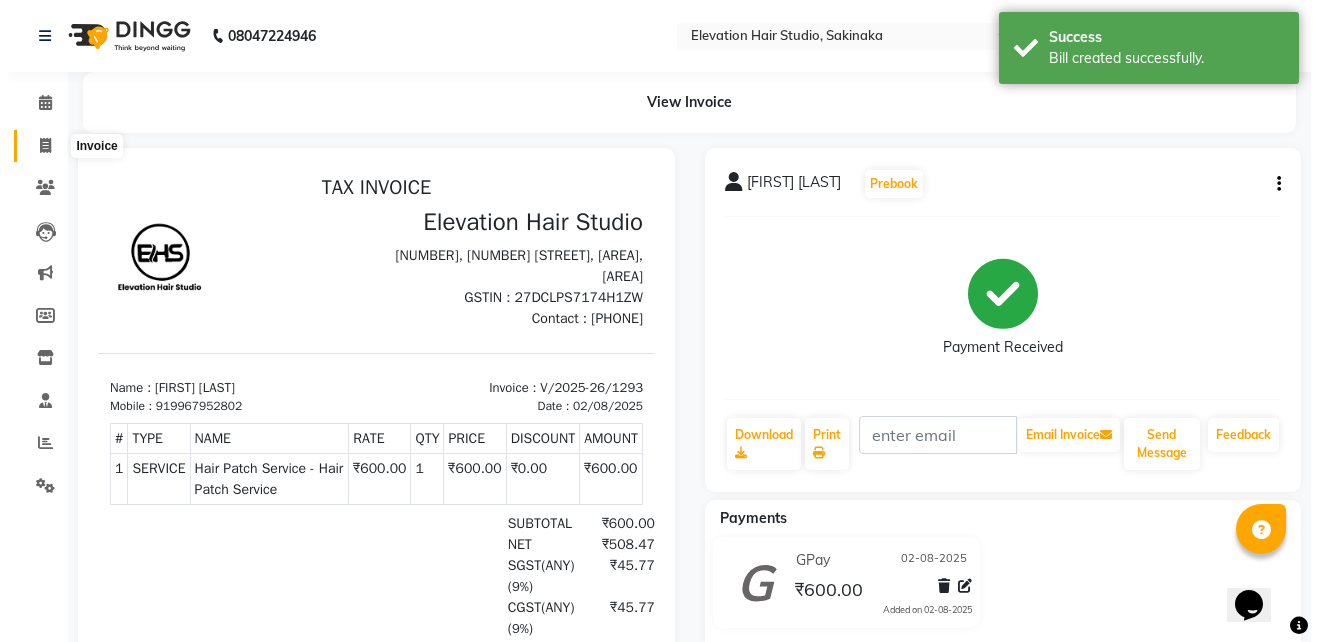 scroll, scrollTop: 0, scrollLeft: 0, axis: both 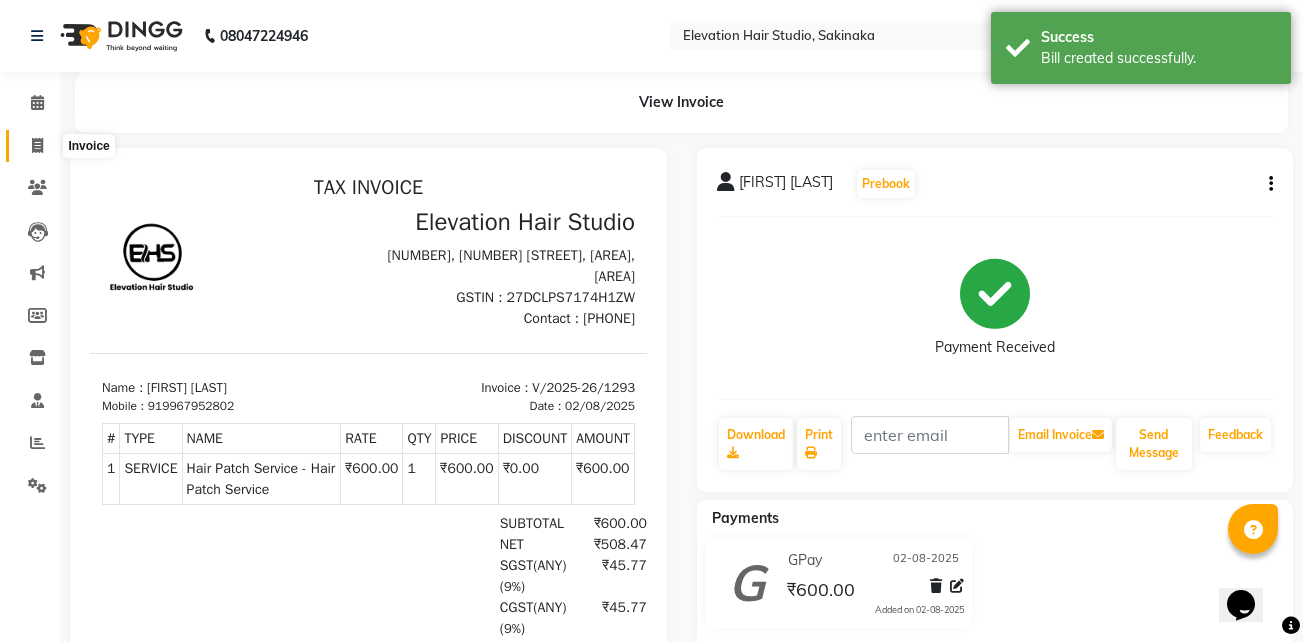 click 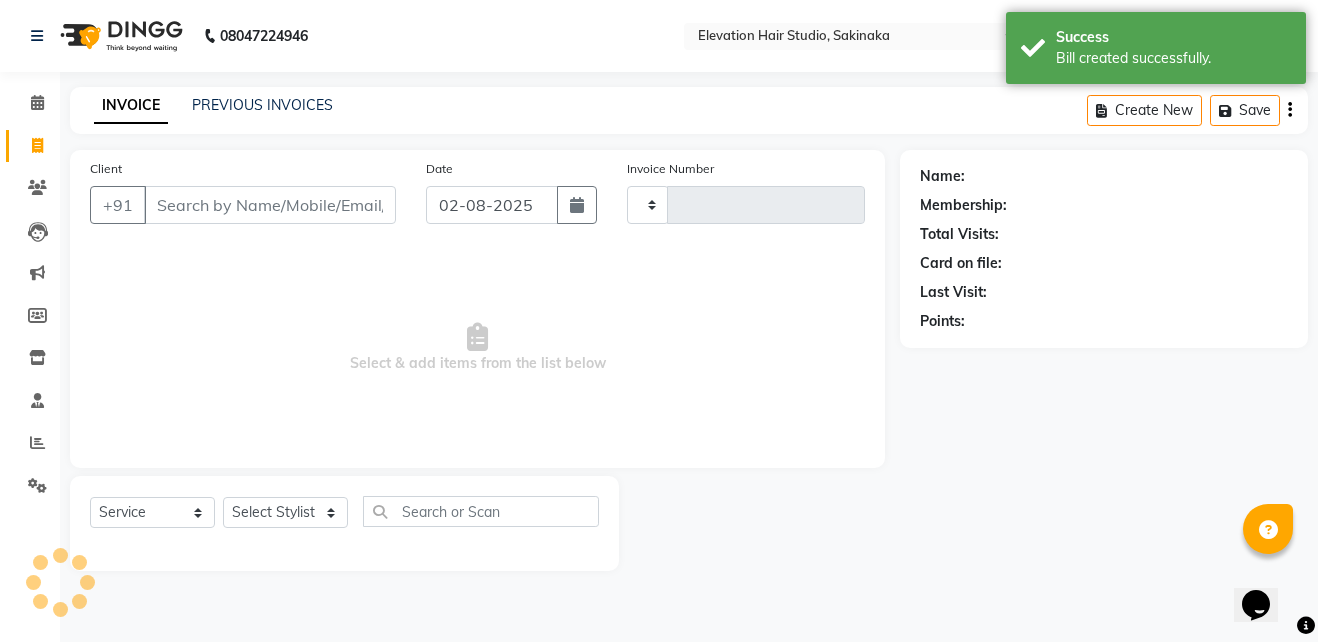 type on "1294" 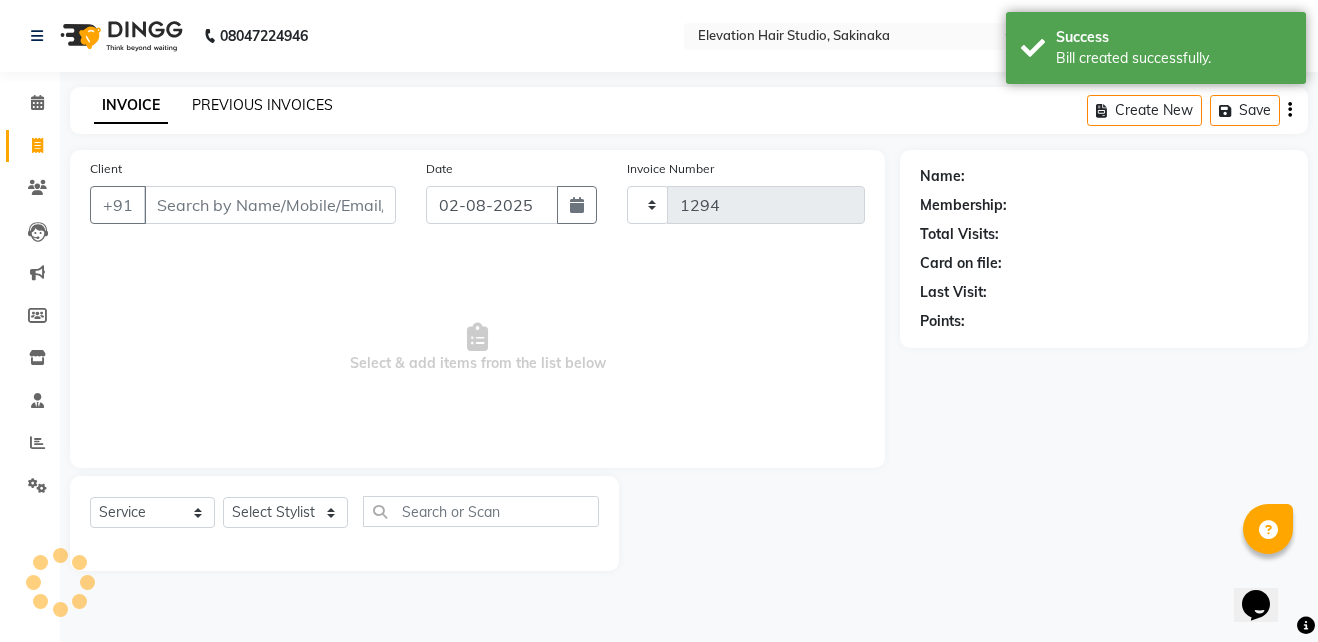 select on "4949" 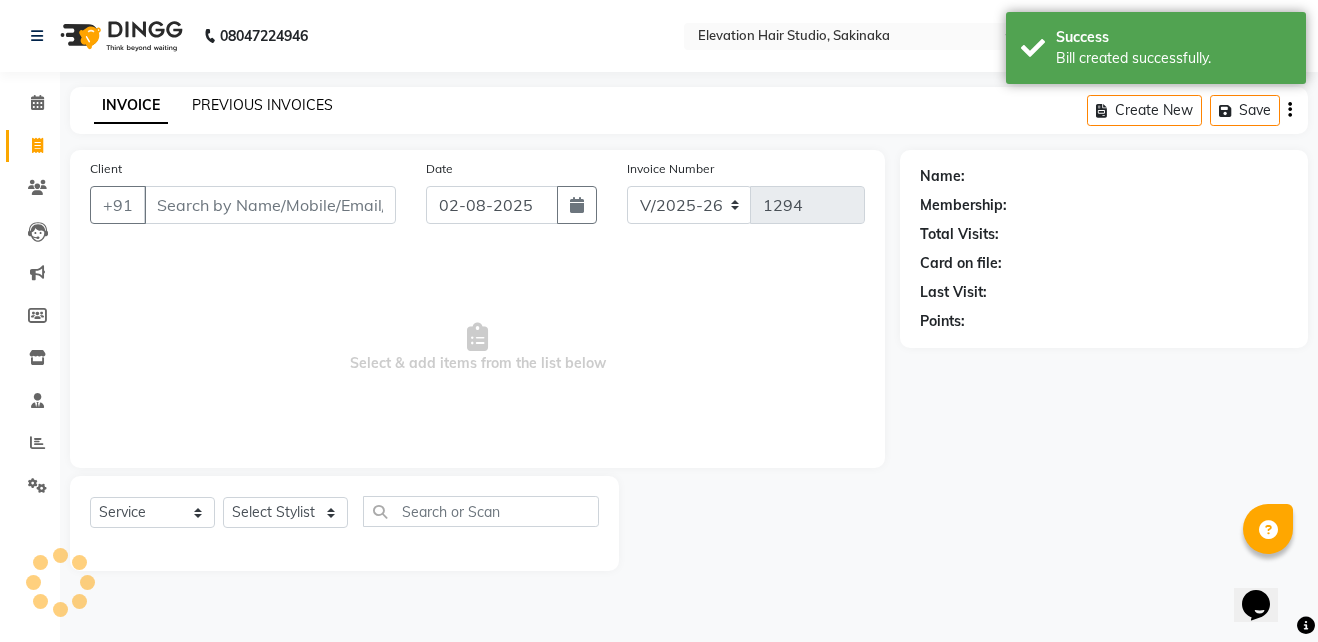 click on "PREVIOUS INVOICES" 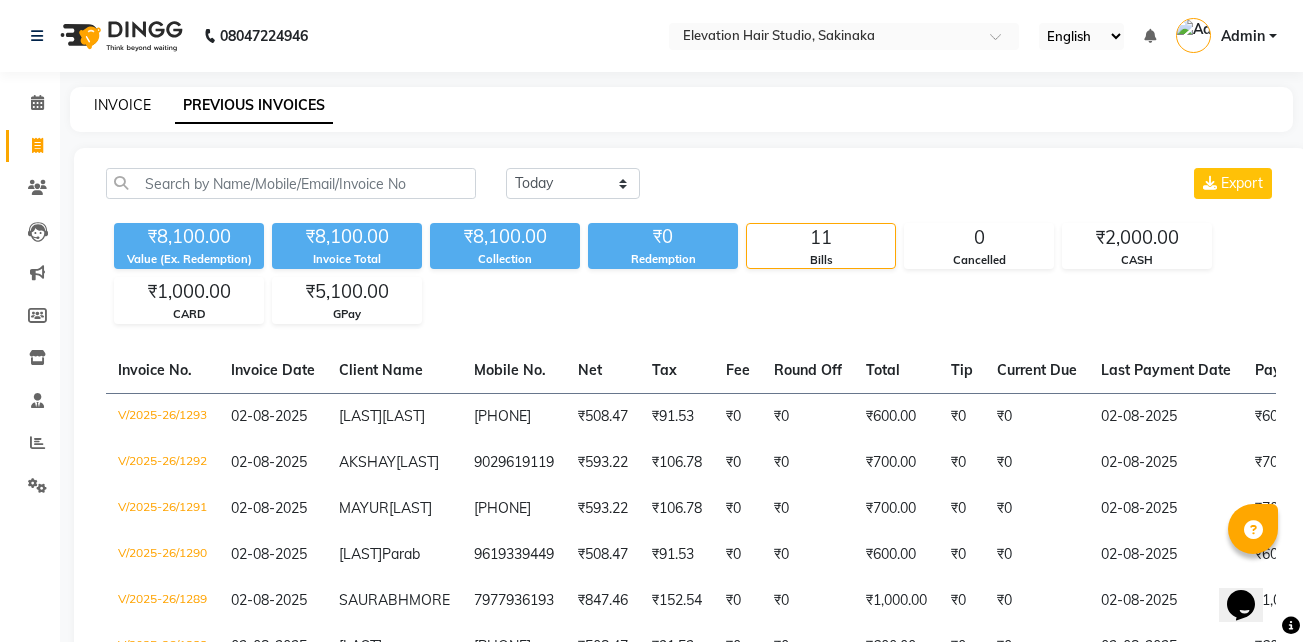 click on "INVOICE" 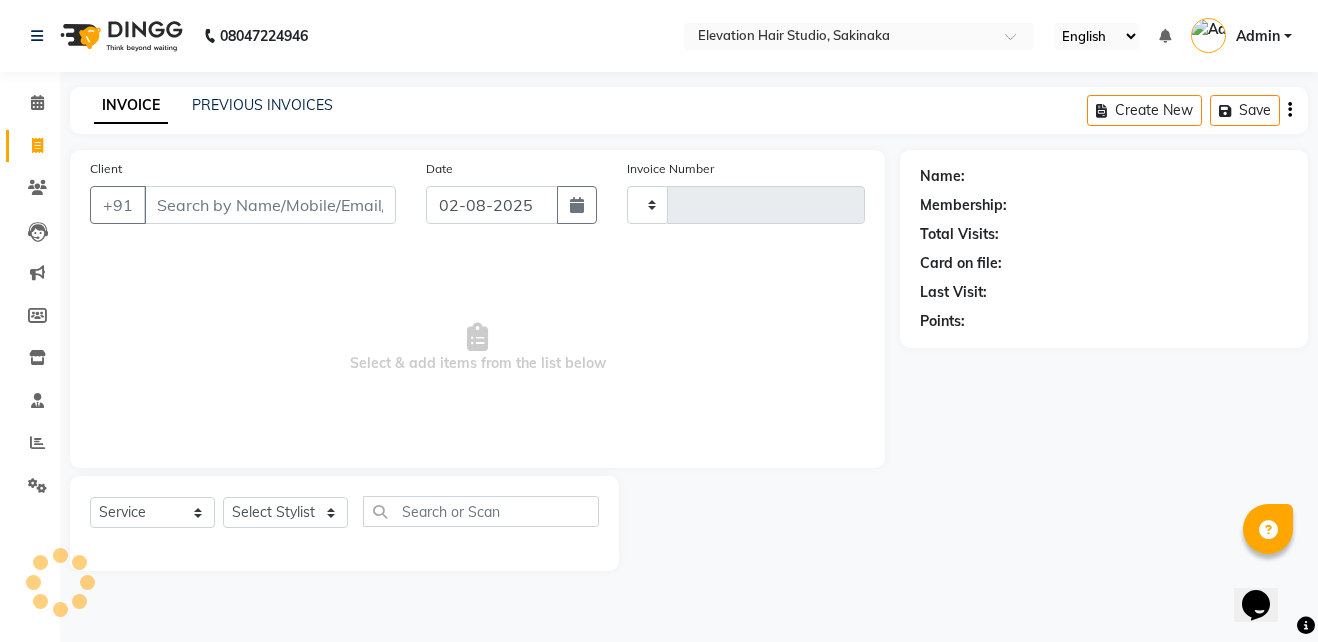 type on "1294" 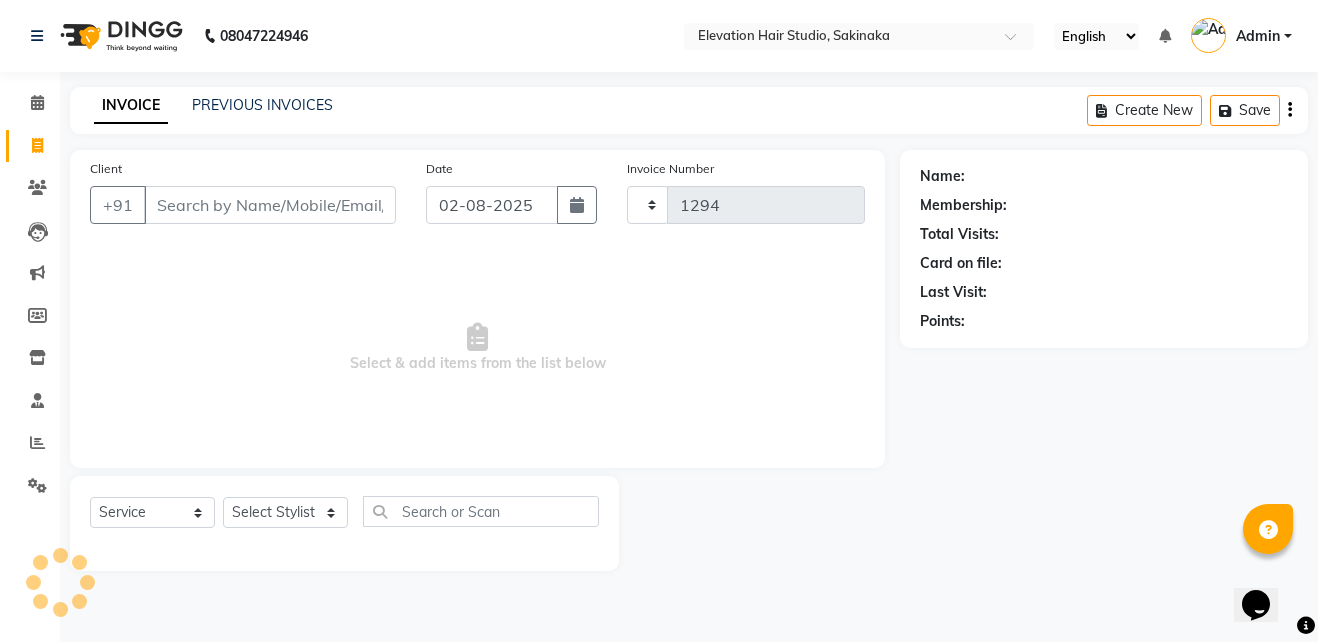 select on "4949" 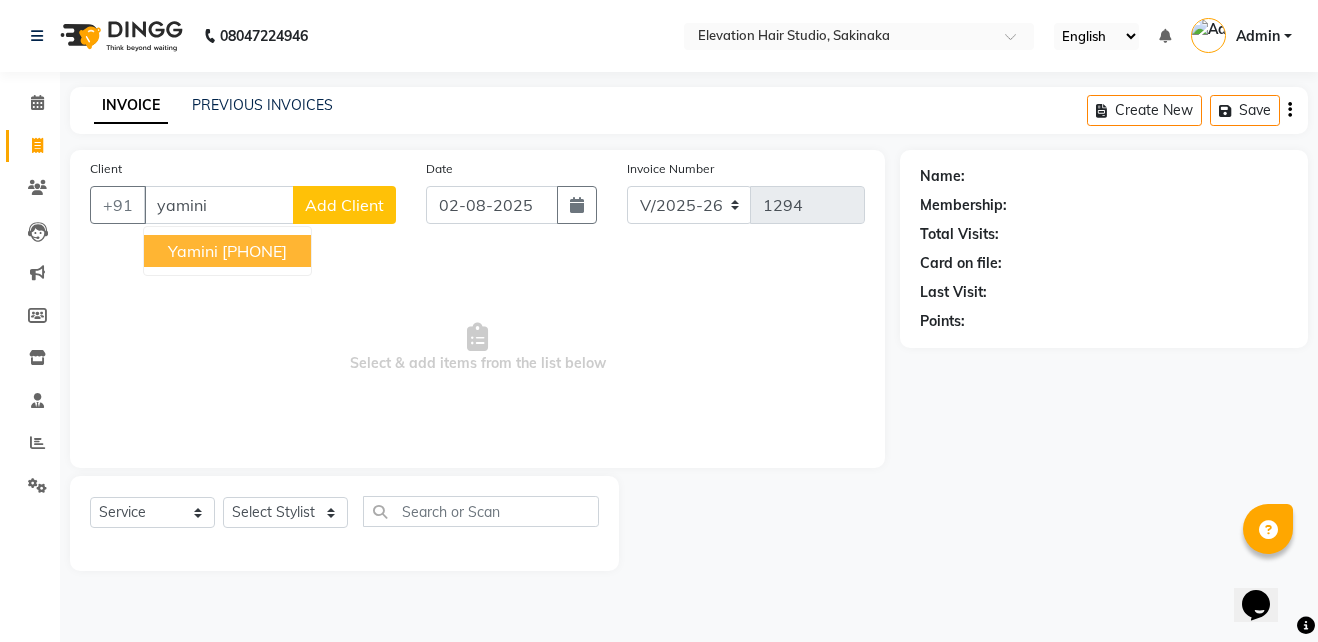 click on "Yamini" at bounding box center (193, 251) 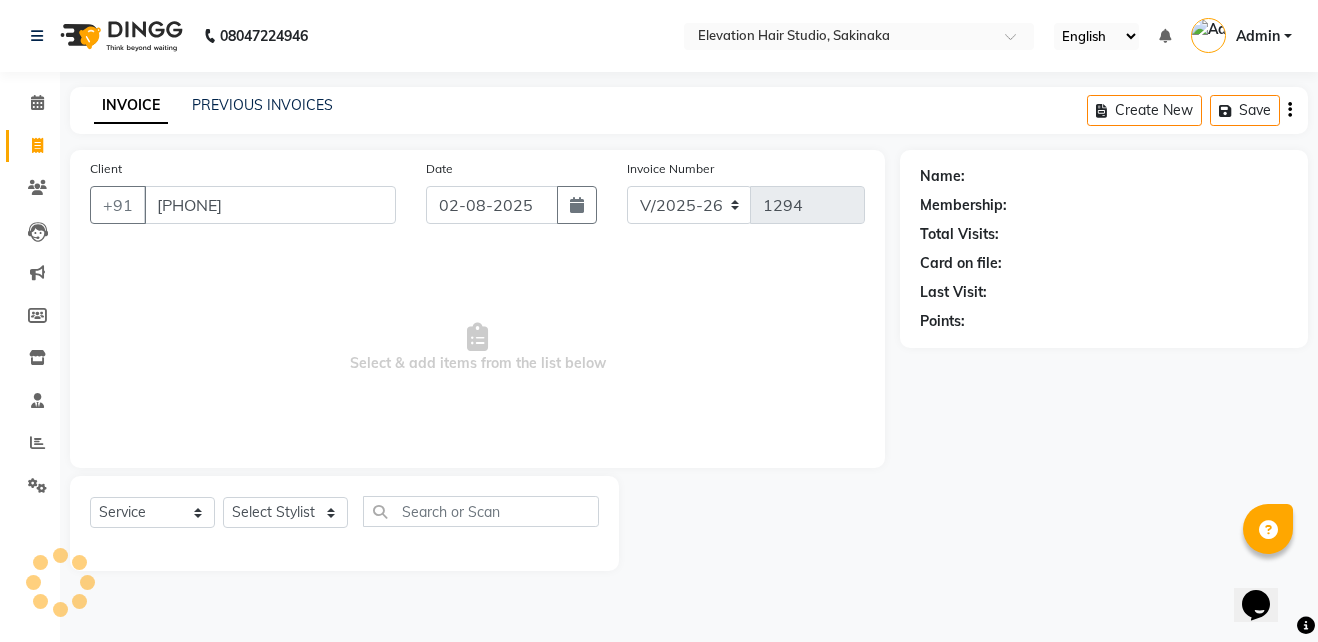 type on "[PHONE]" 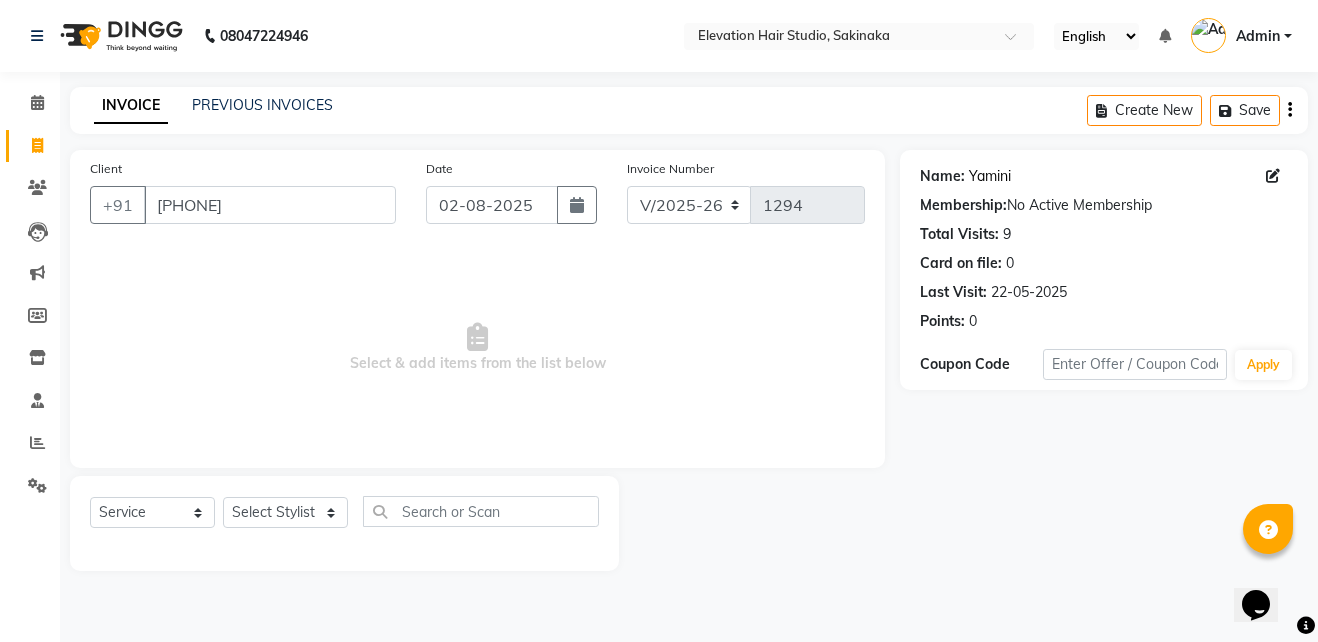 click on "Yamini" 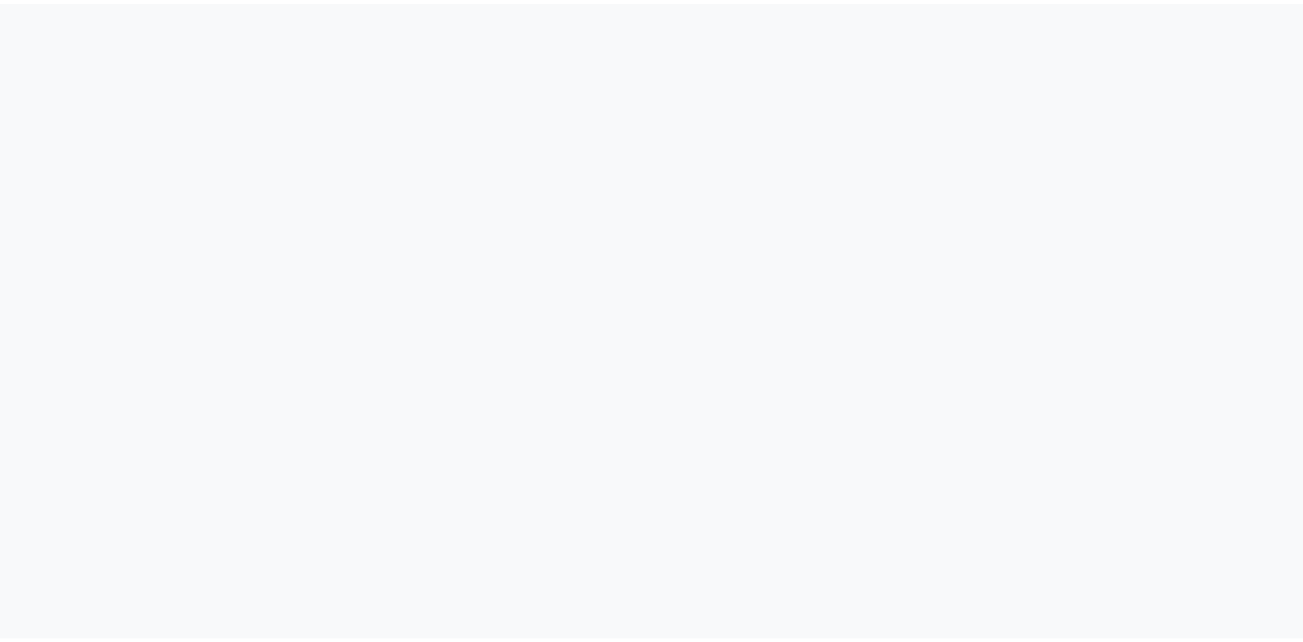 scroll, scrollTop: 0, scrollLeft: 0, axis: both 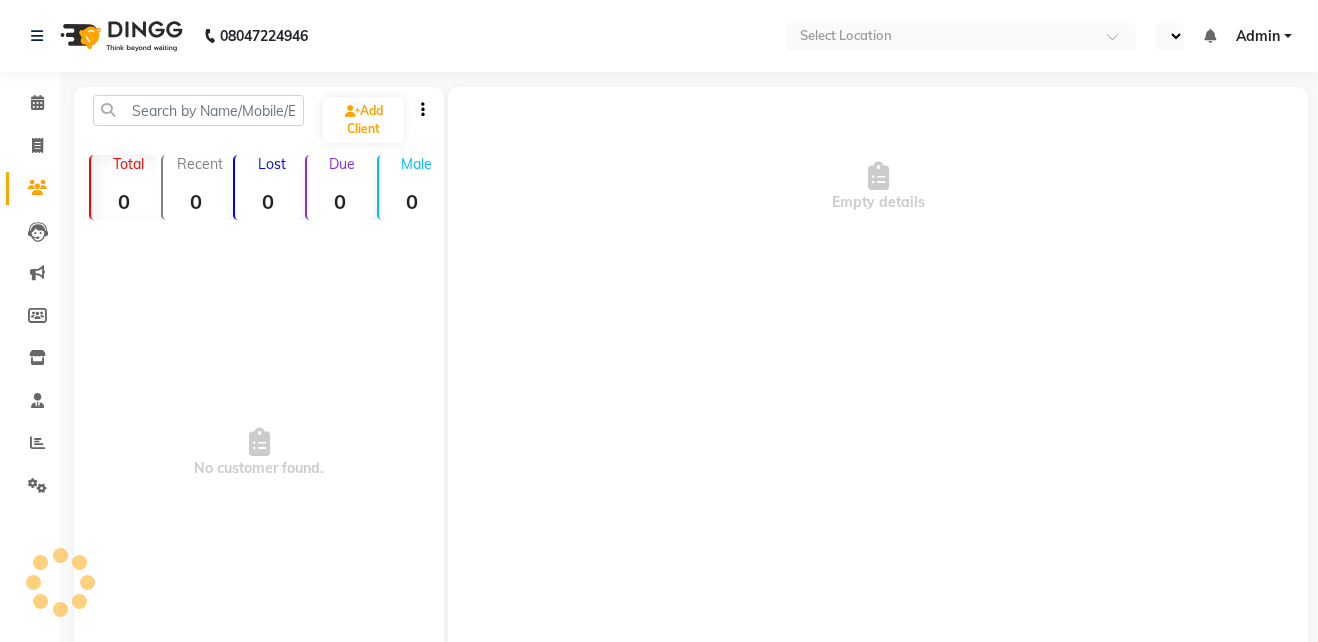 select on "en" 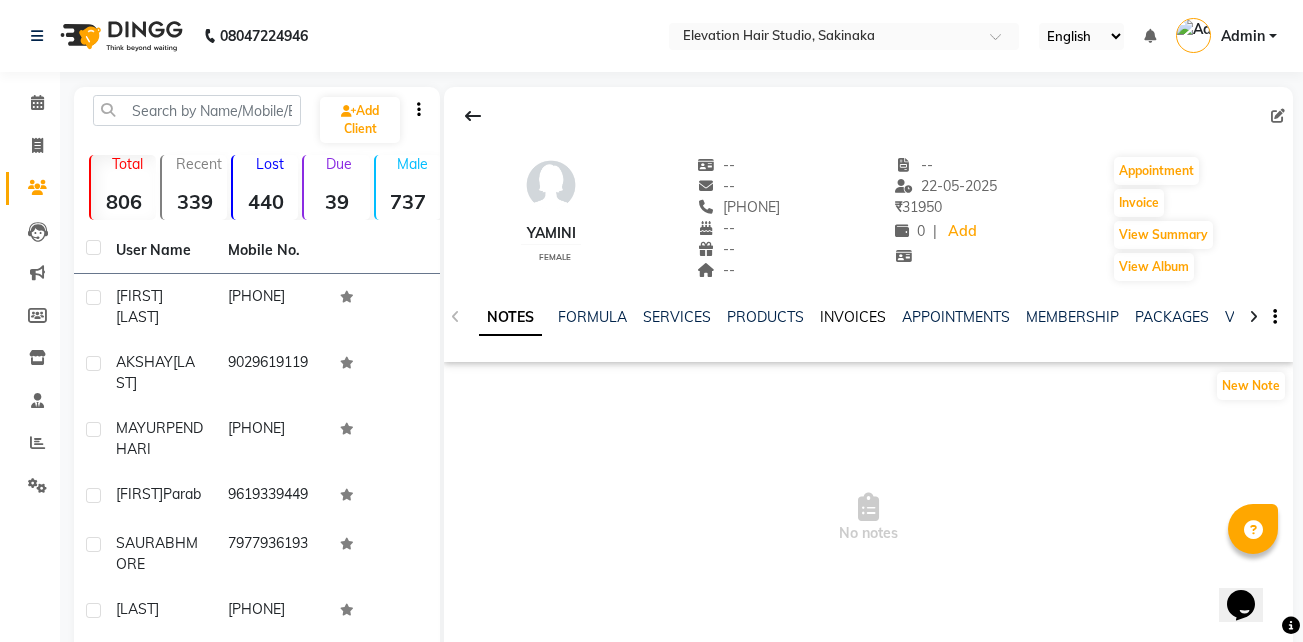 click on "INVOICES" 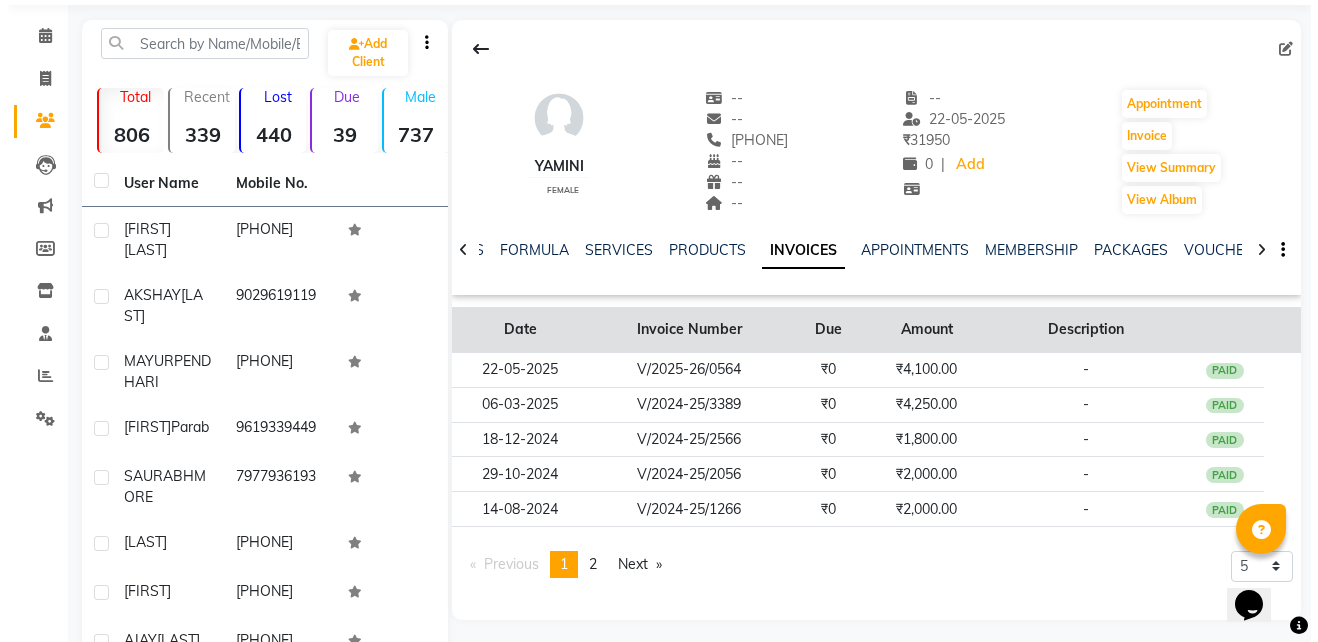 scroll, scrollTop: 71, scrollLeft: 0, axis: vertical 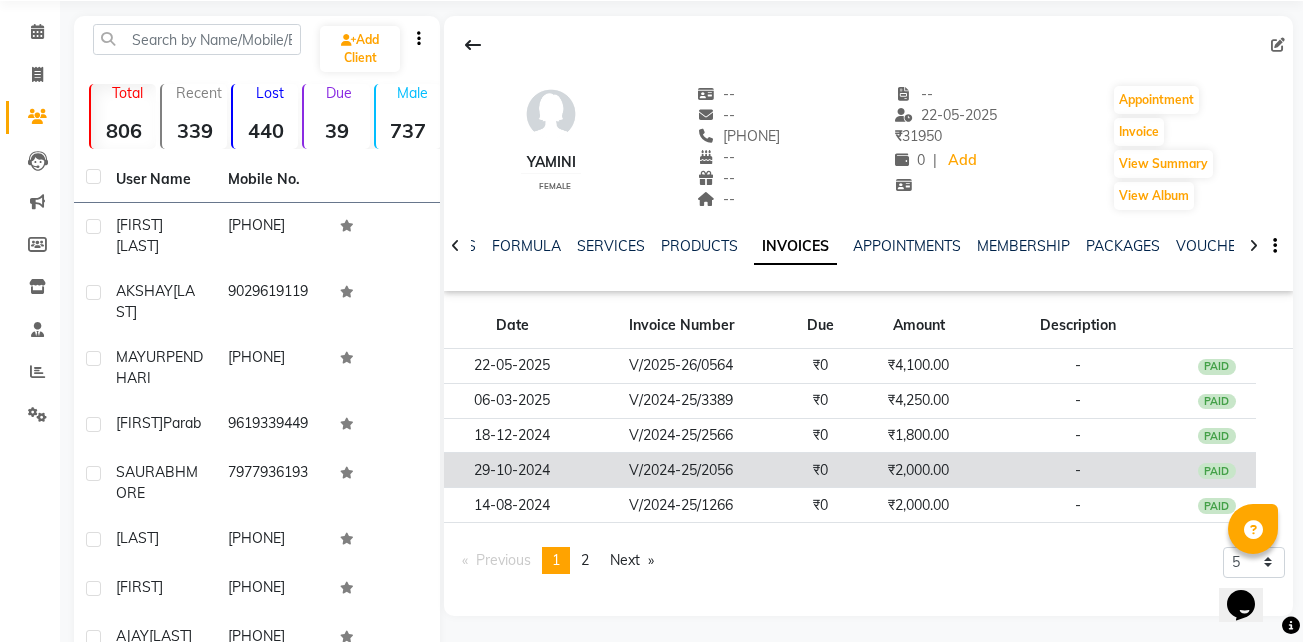 click on "V/2024-25/2056" 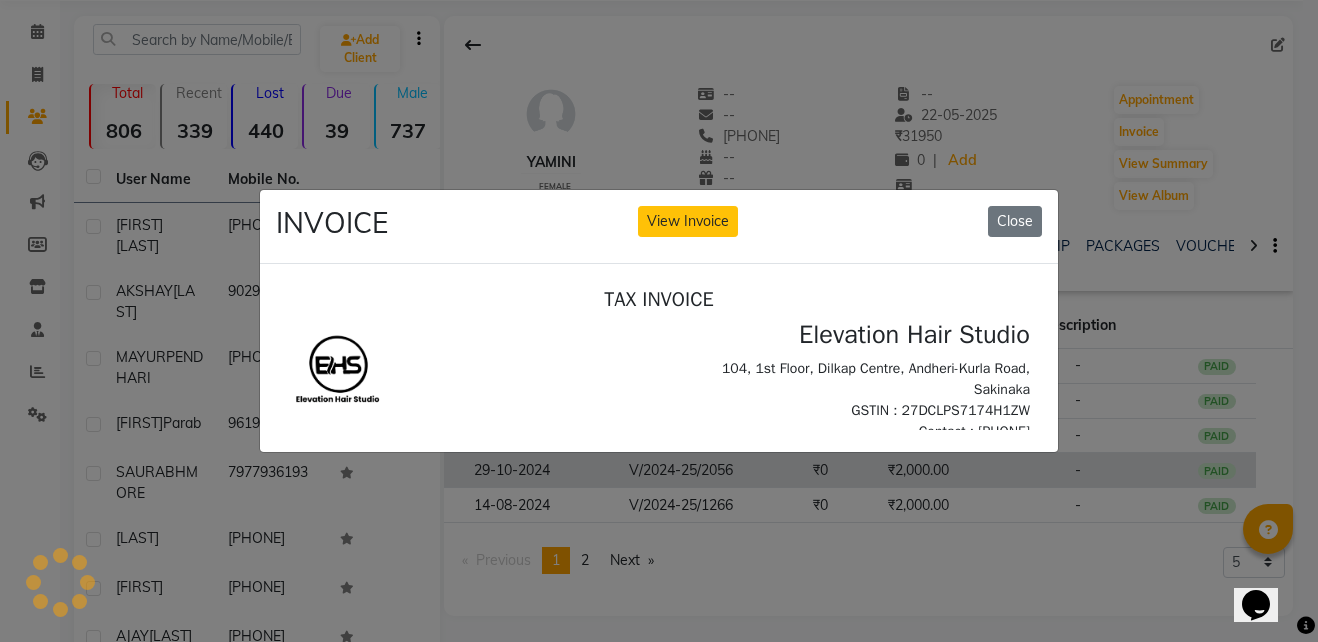 scroll, scrollTop: 0, scrollLeft: 0, axis: both 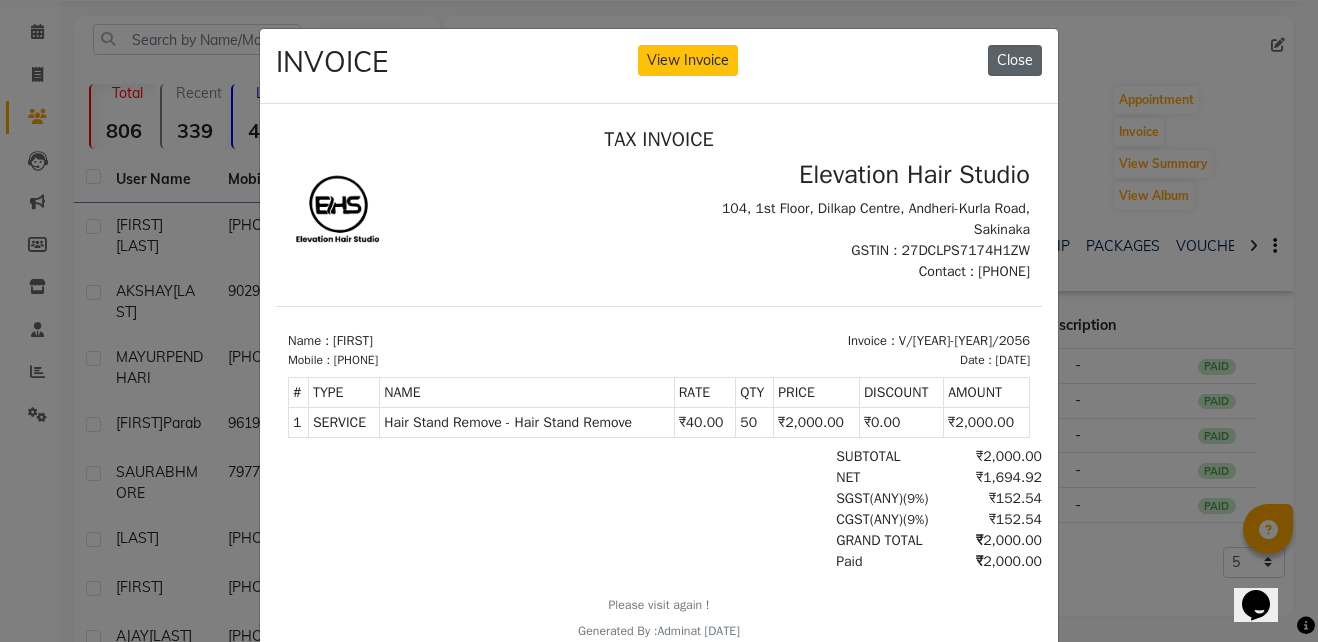 click on "Close" 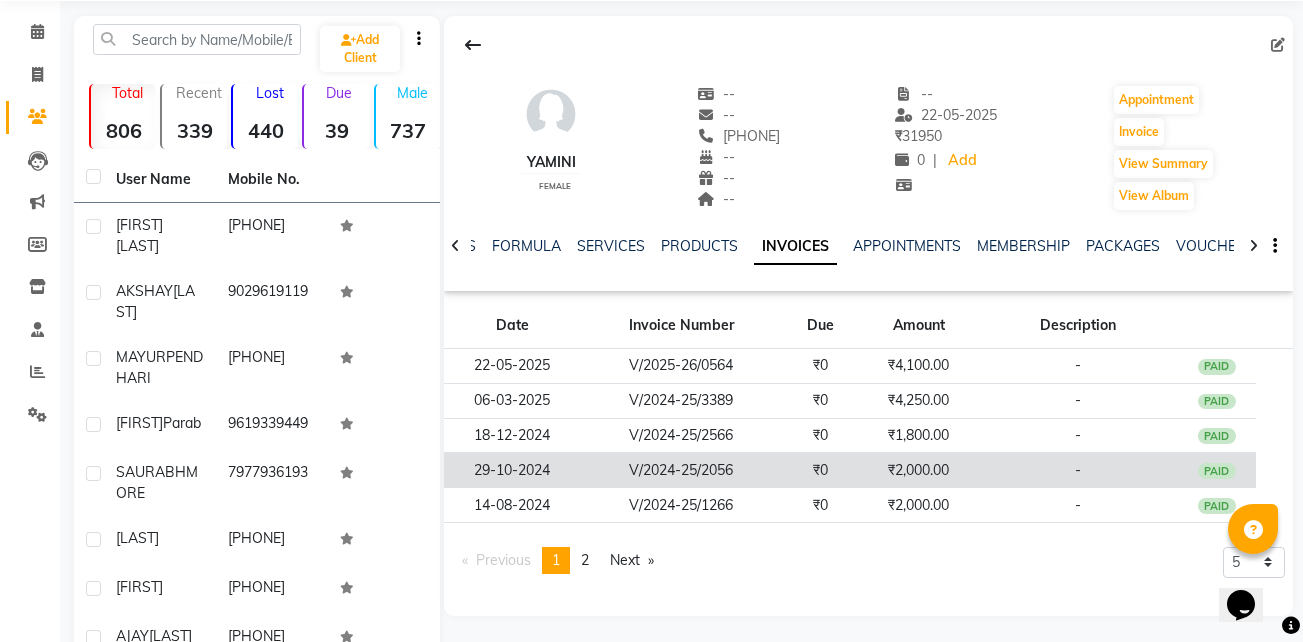 click on "₹2,000.00" 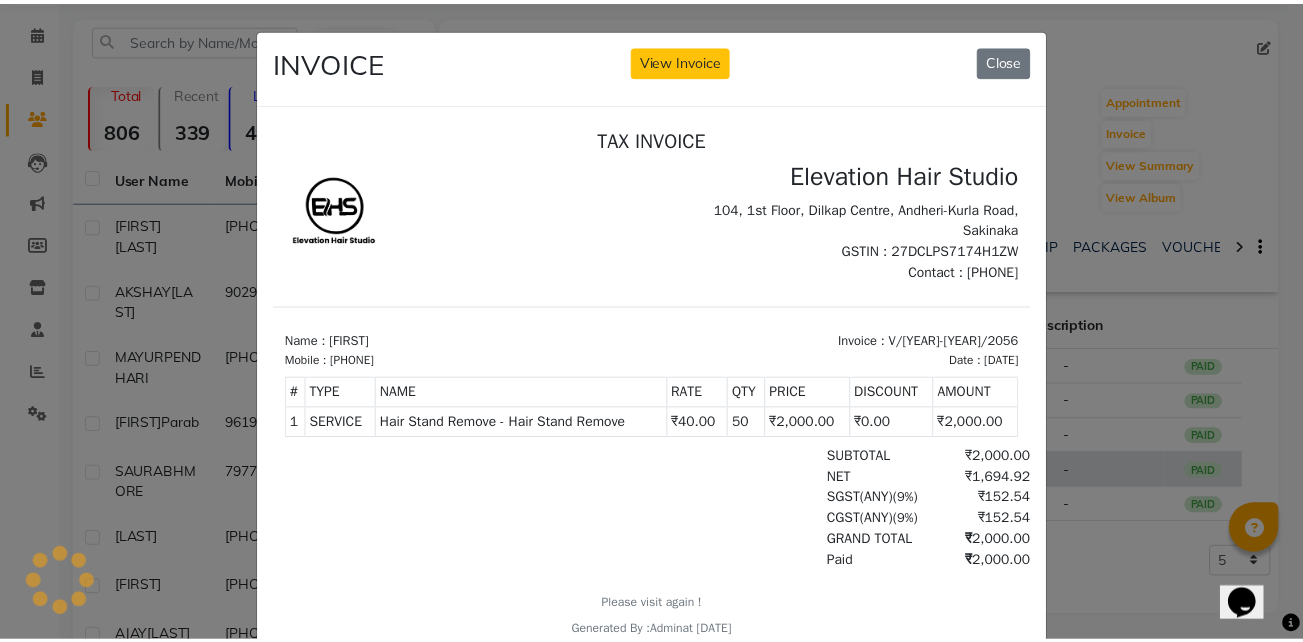 scroll, scrollTop: 0, scrollLeft: 0, axis: both 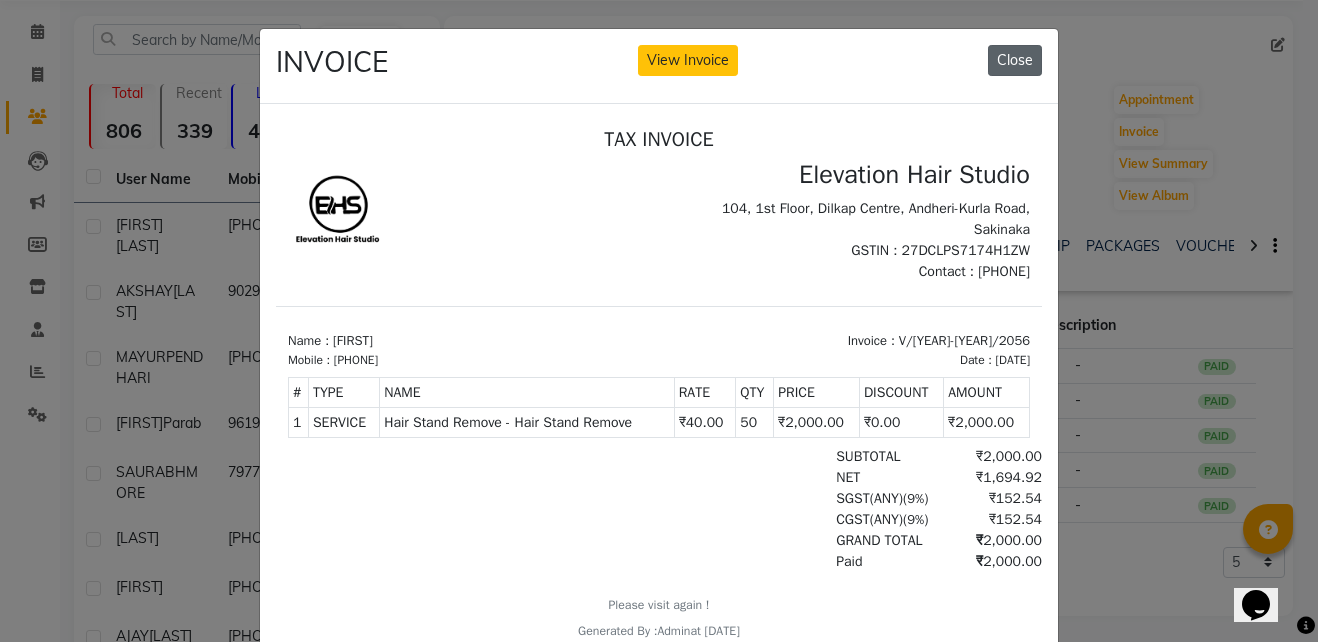 click on "Close" 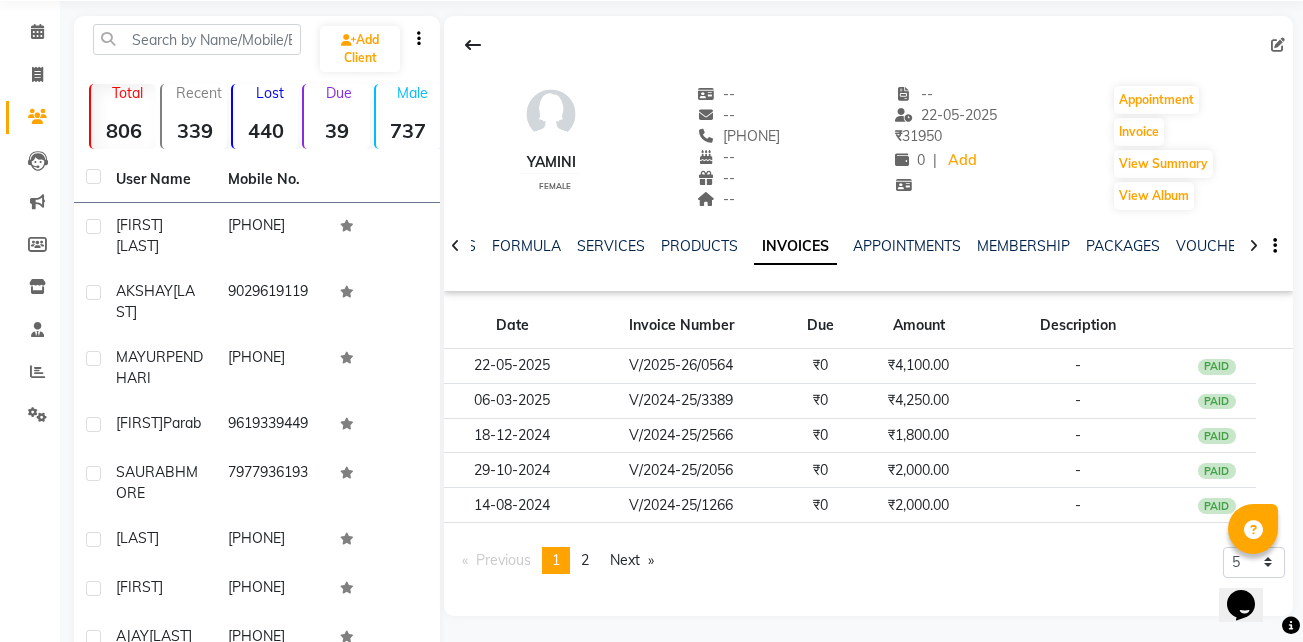 scroll, scrollTop: 0, scrollLeft: 0, axis: both 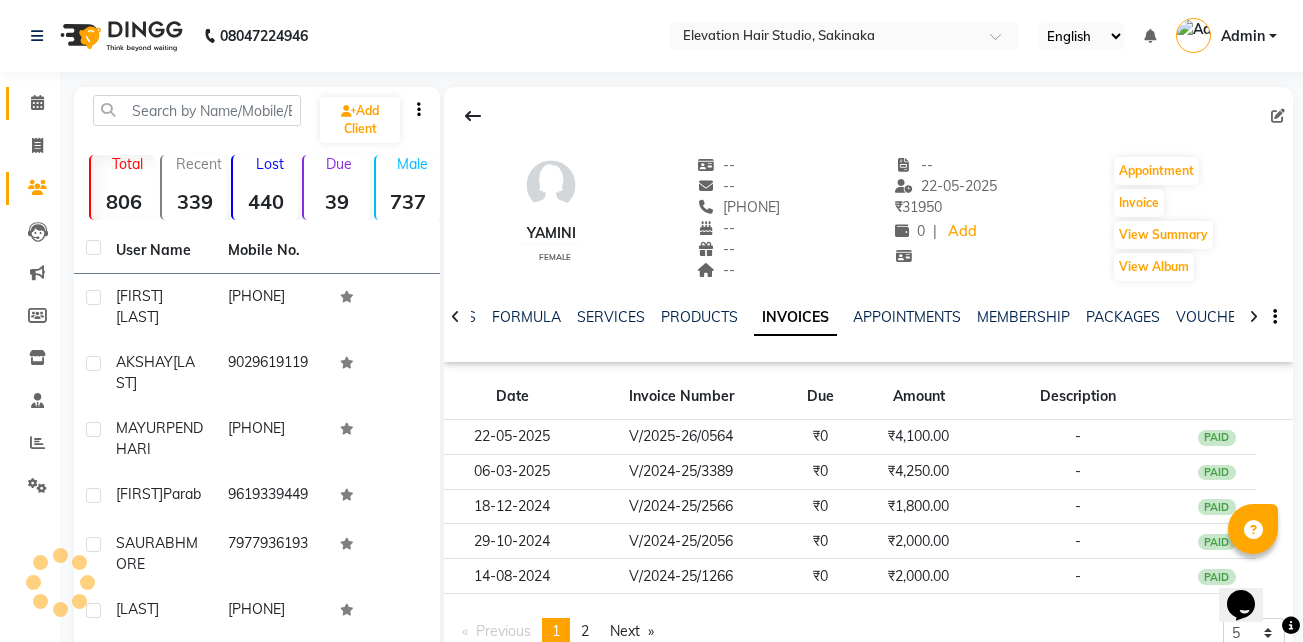 click on "Calendar" 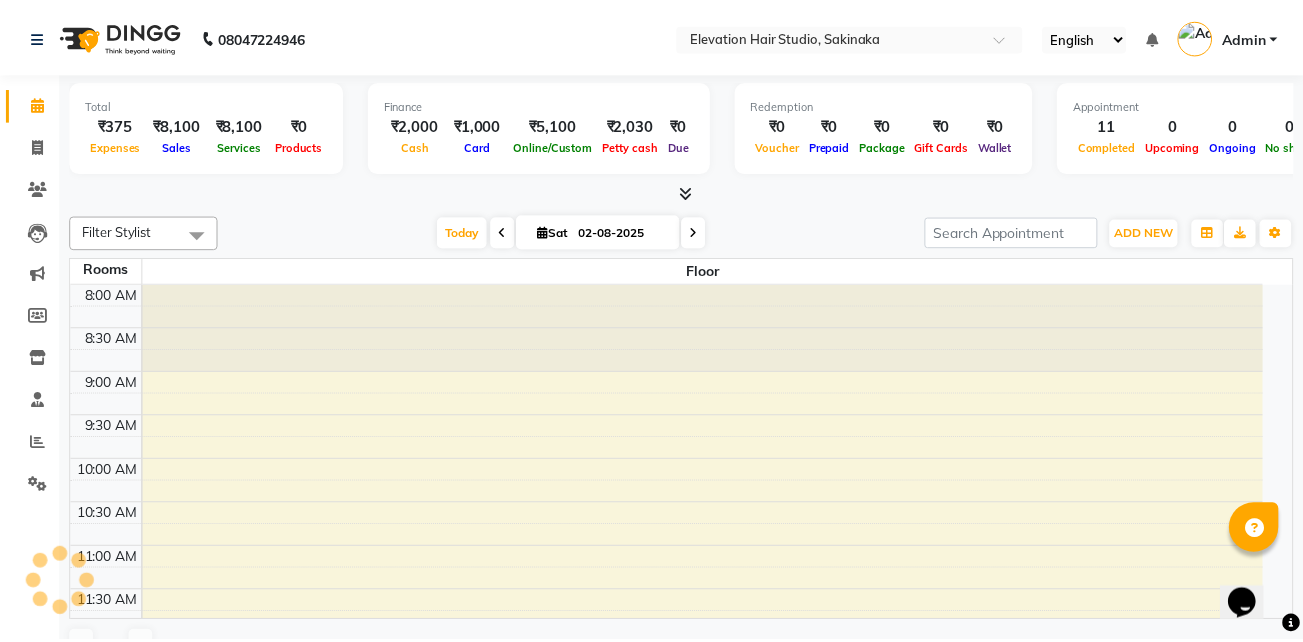 scroll, scrollTop: 0, scrollLeft: 0, axis: both 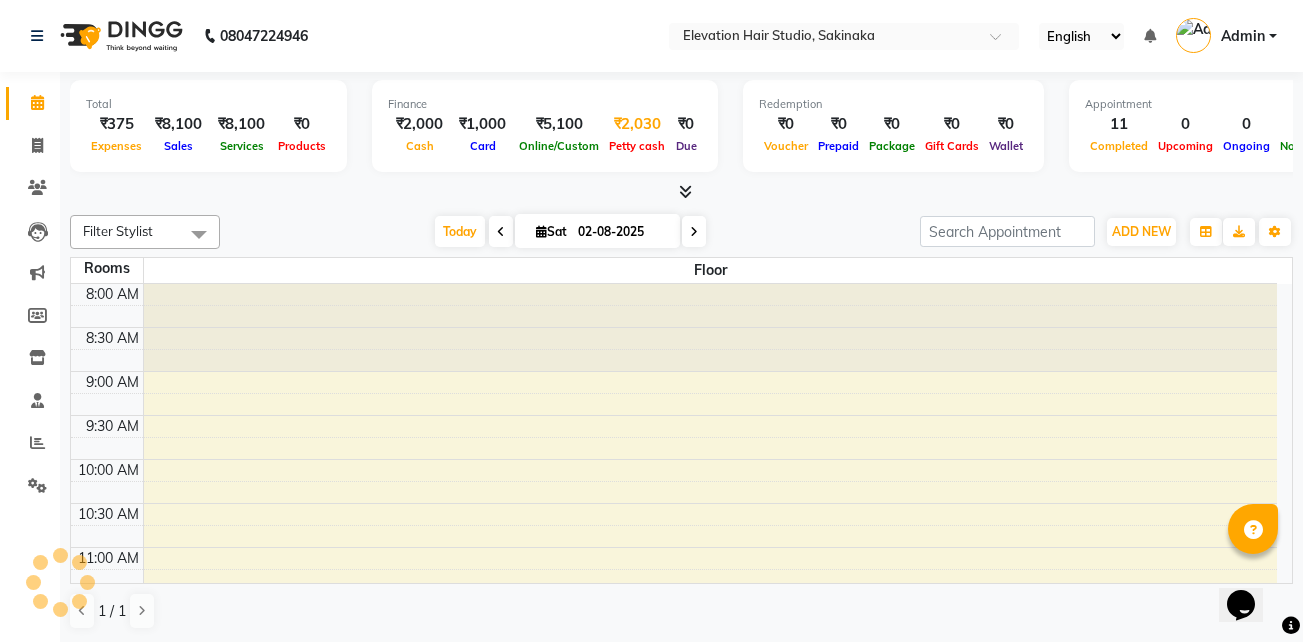 click on "₹2,030" at bounding box center [637, 124] 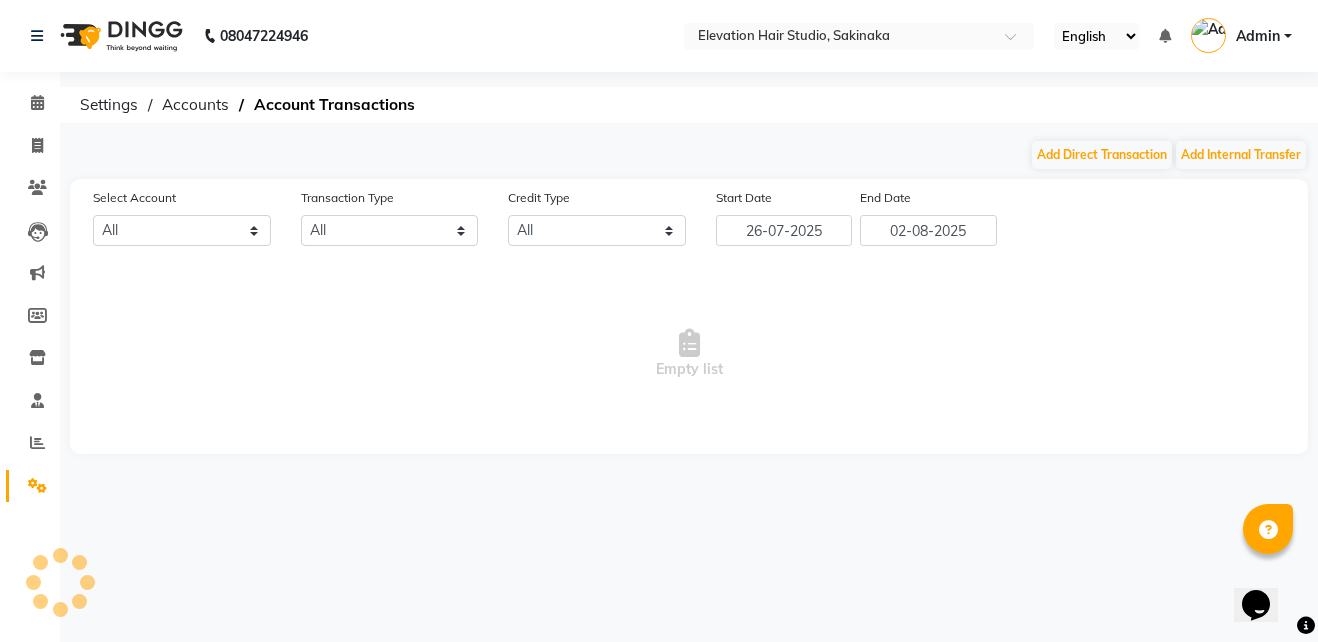 select on "3831" 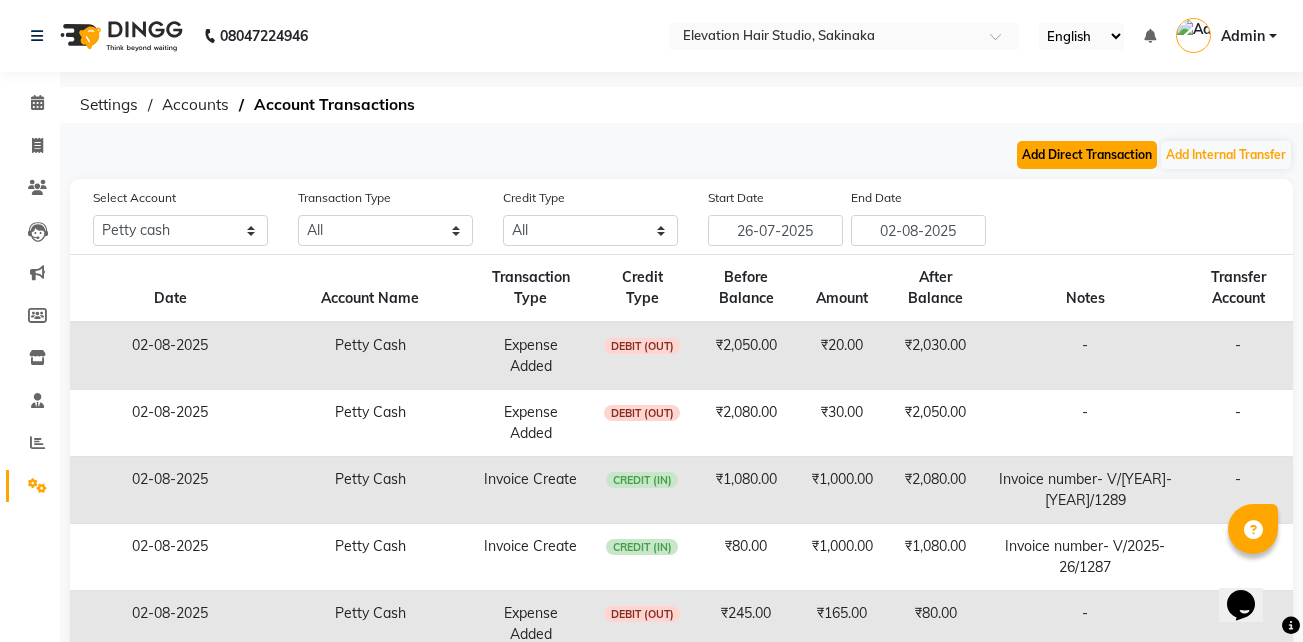 click on "Add Direct Transaction" 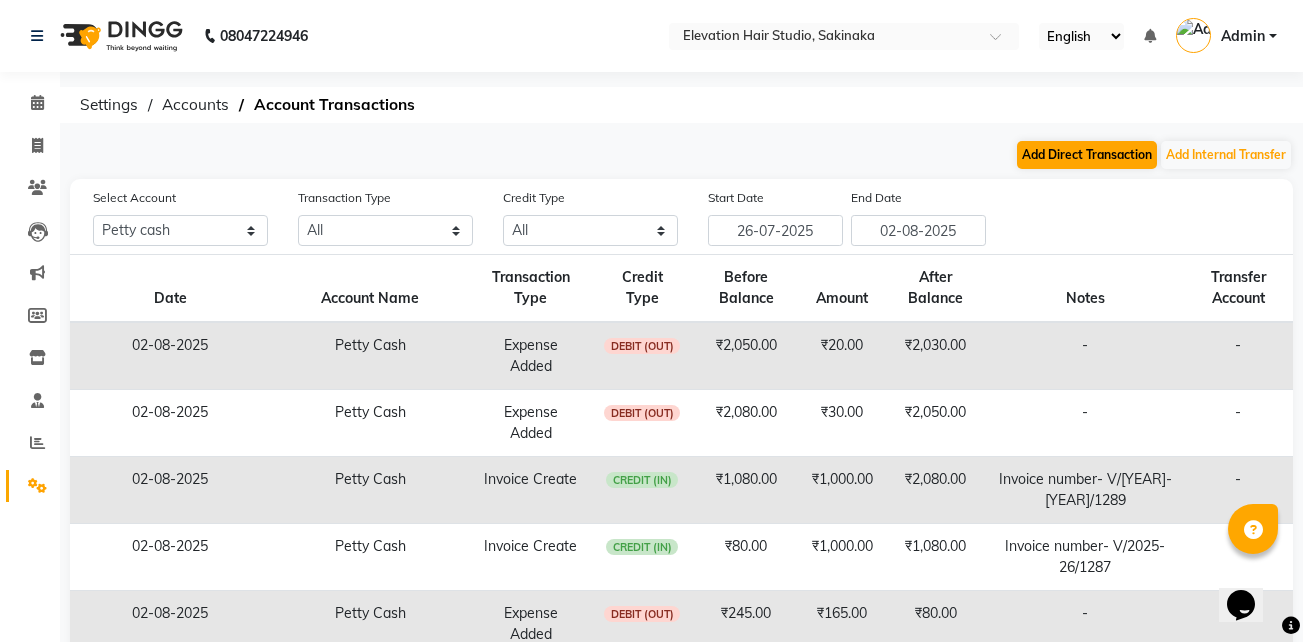 select on "direct" 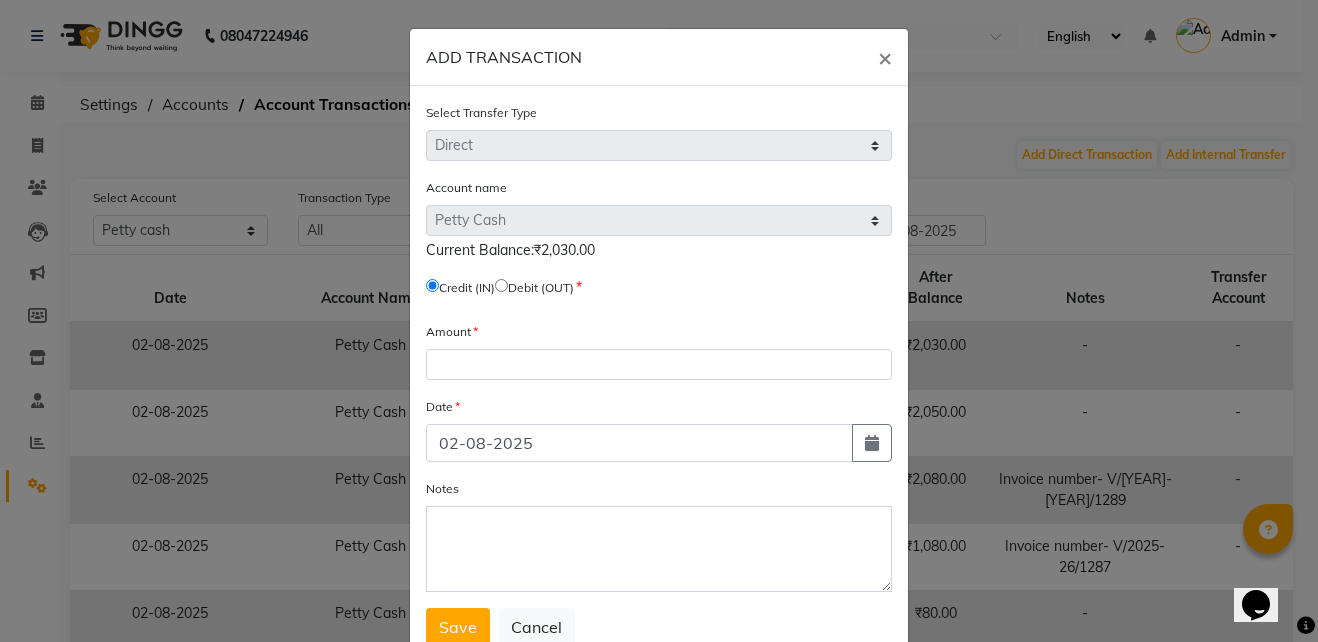 click 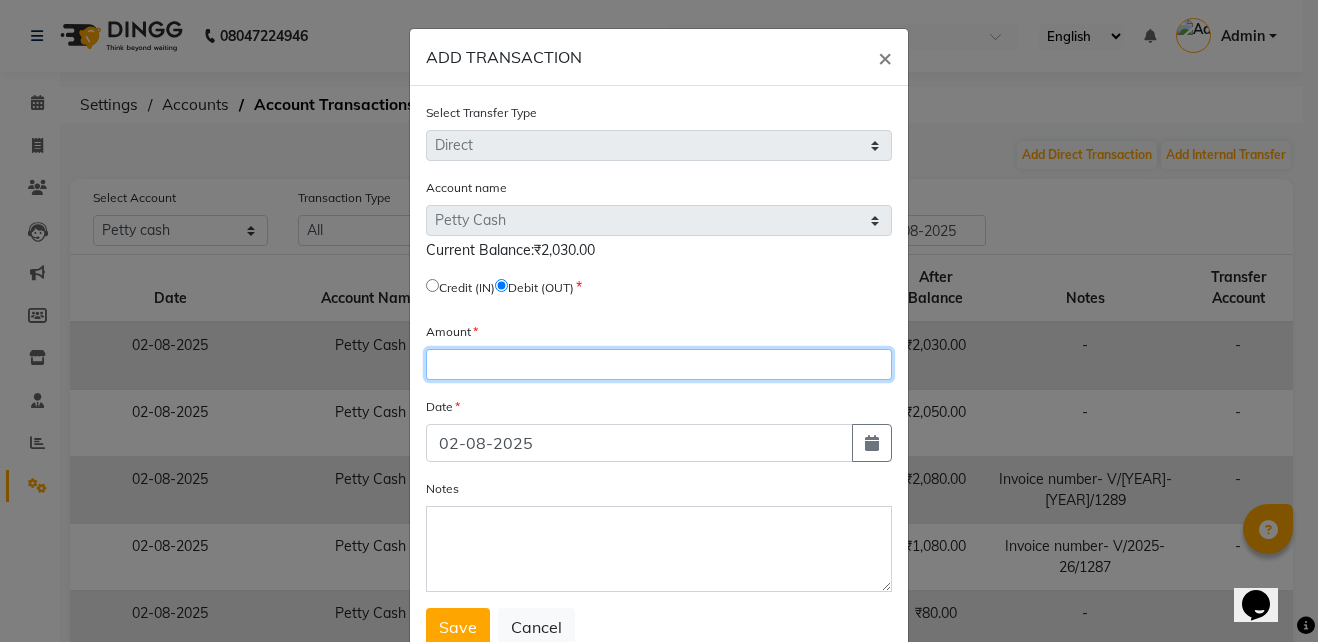 click 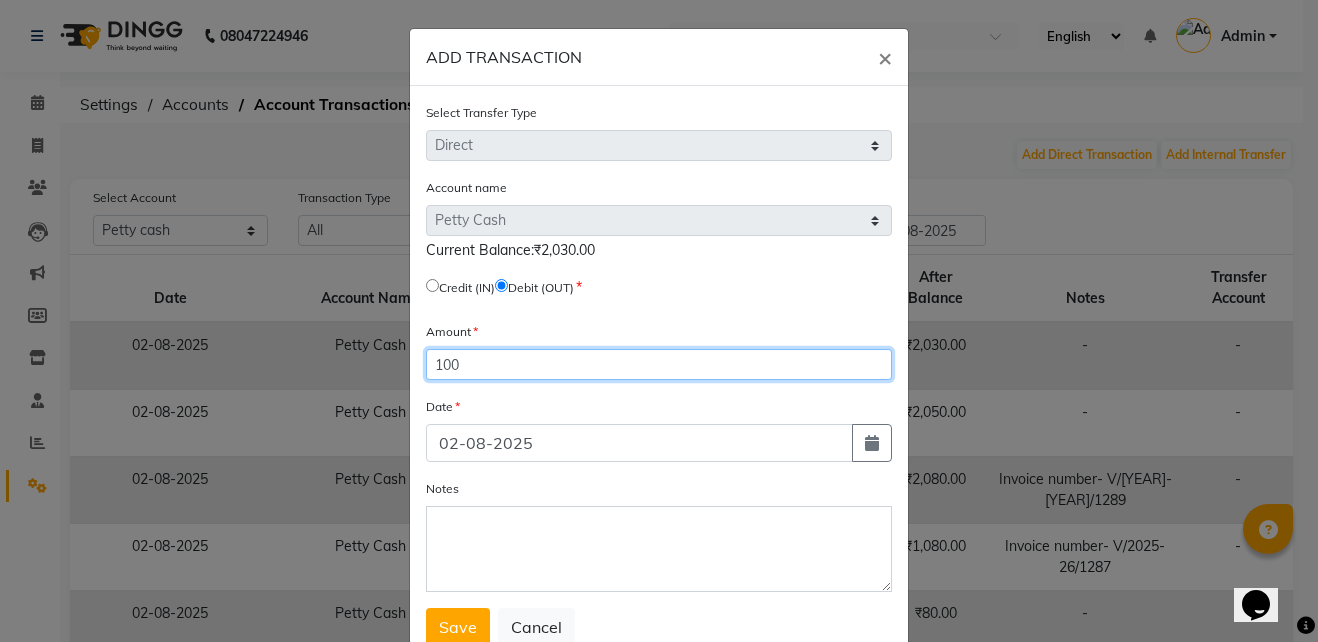 type on "100" 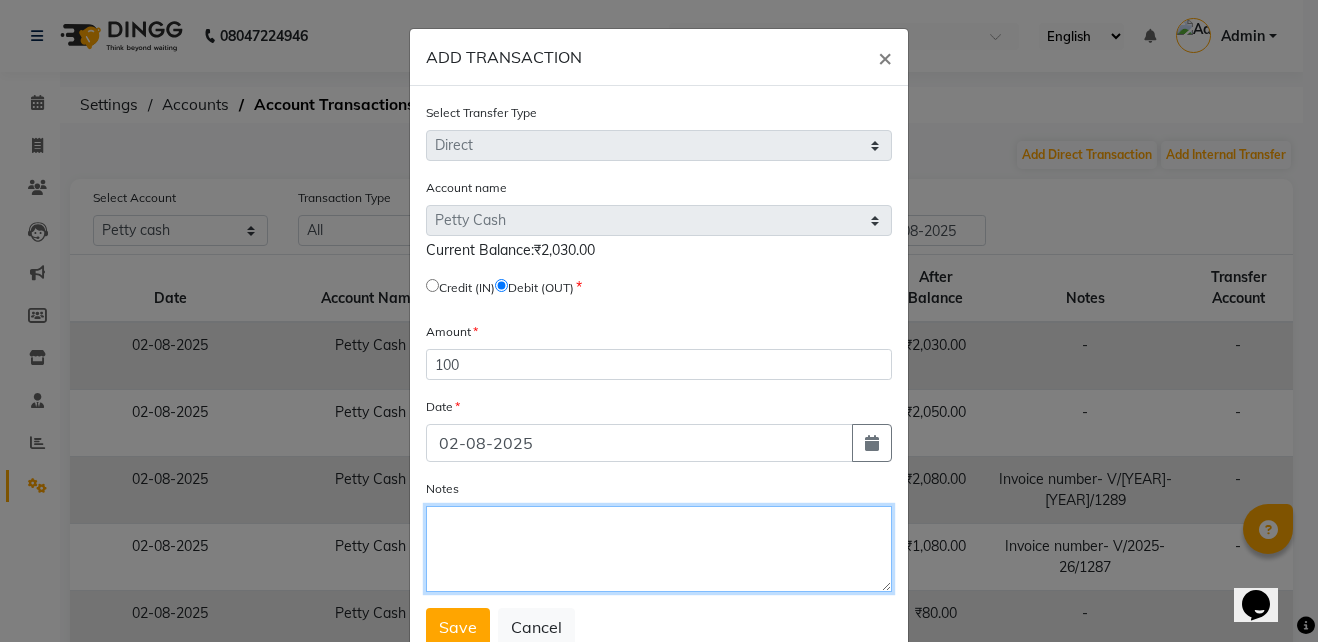click on "Notes" at bounding box center [659, 549] 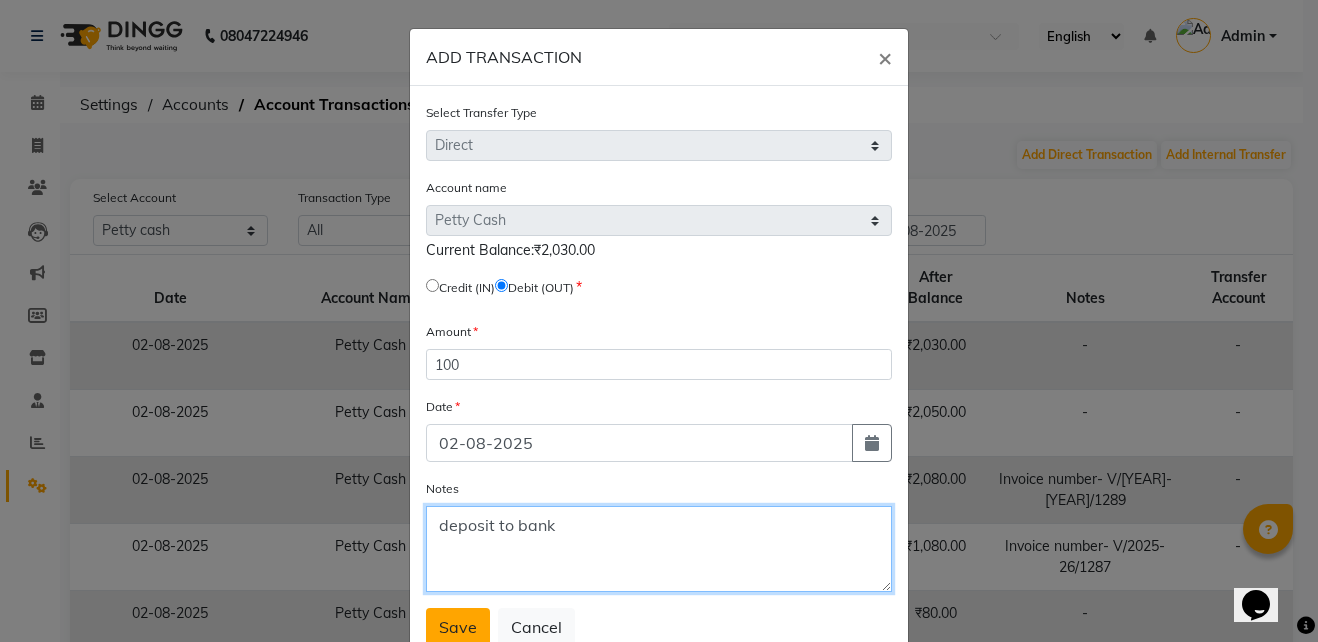 type on "deposit to bank" 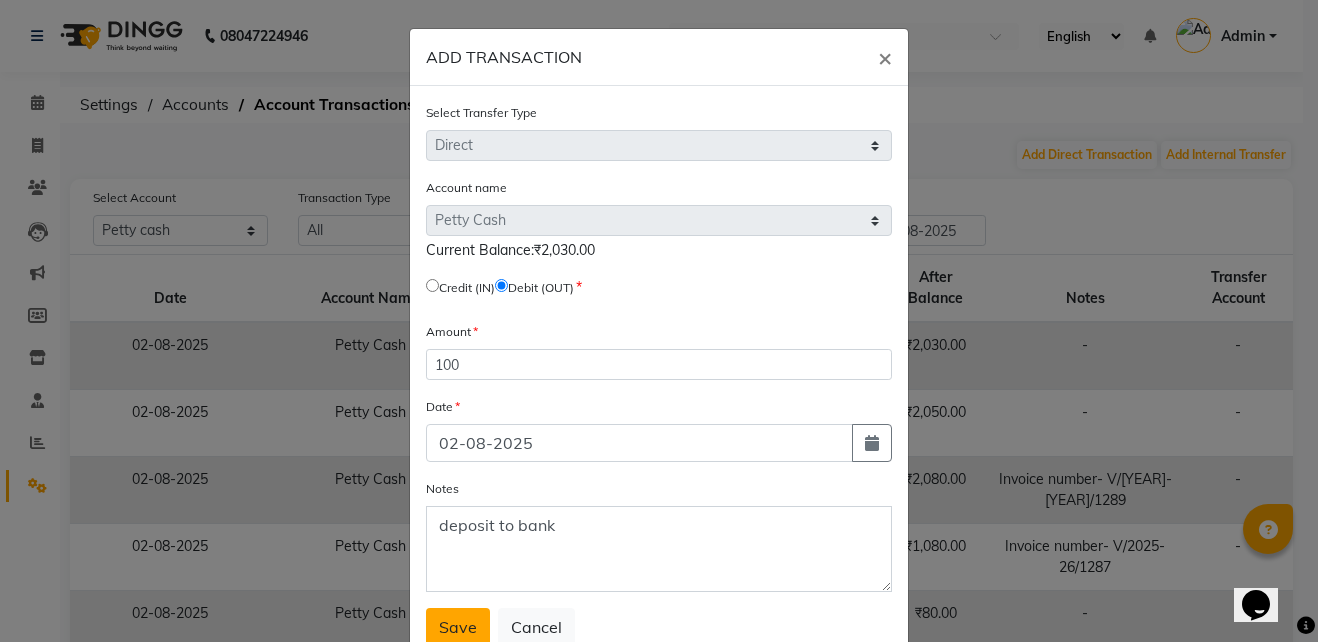 click on "Save" at bounding box center [458, 627] 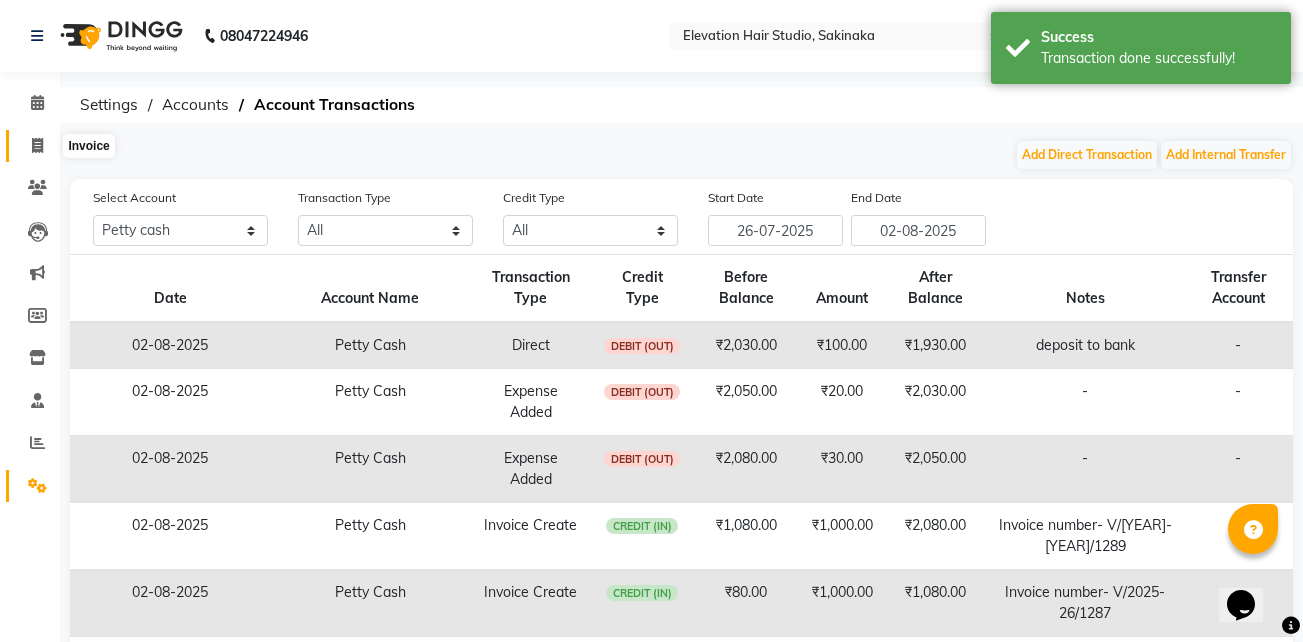 click 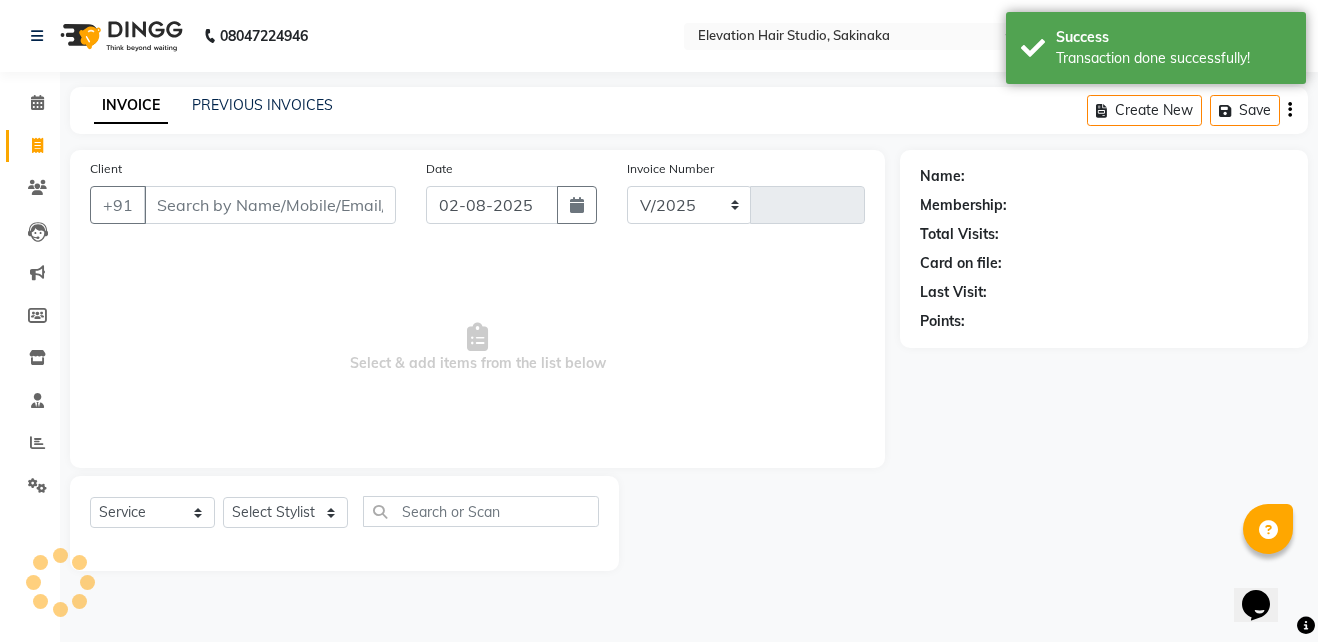 select on "4949" 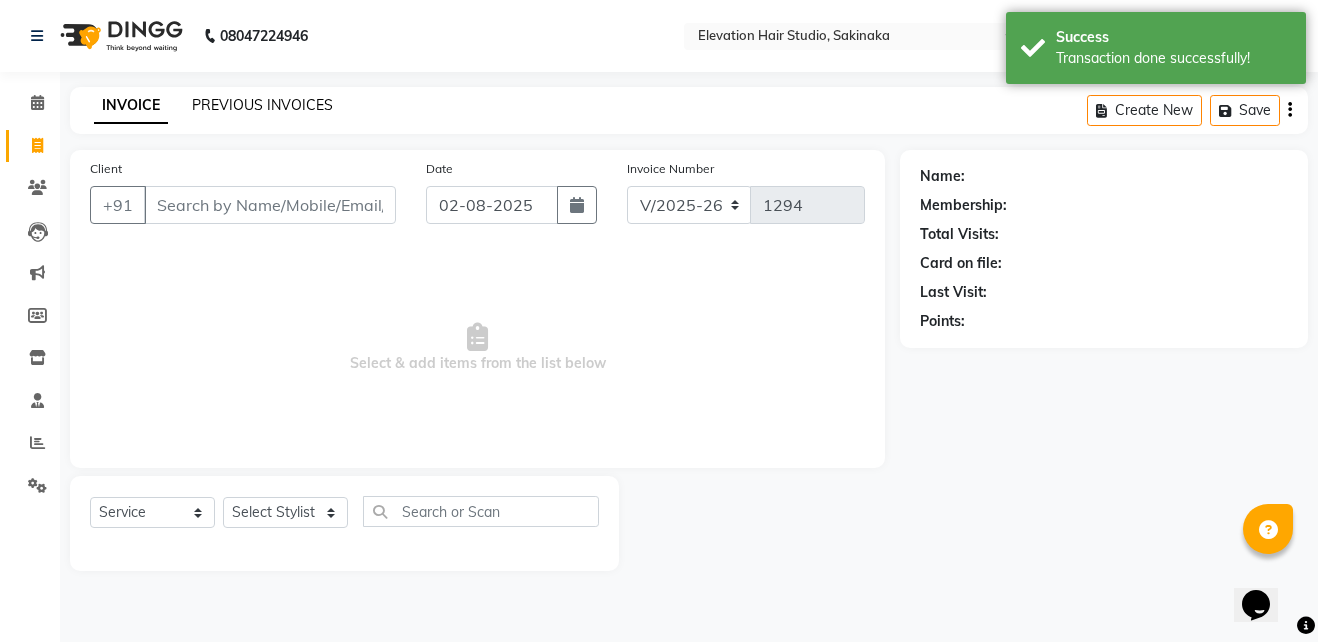 click on "PREVIOUS INVOICES" 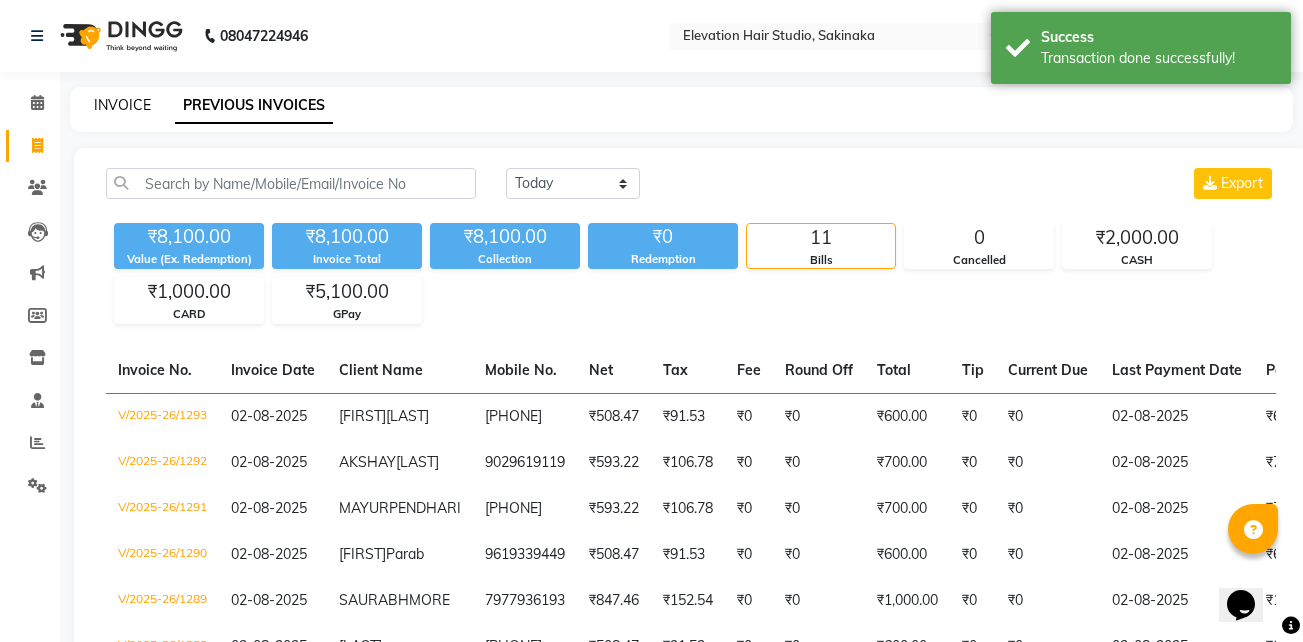 click on "INVOICE" 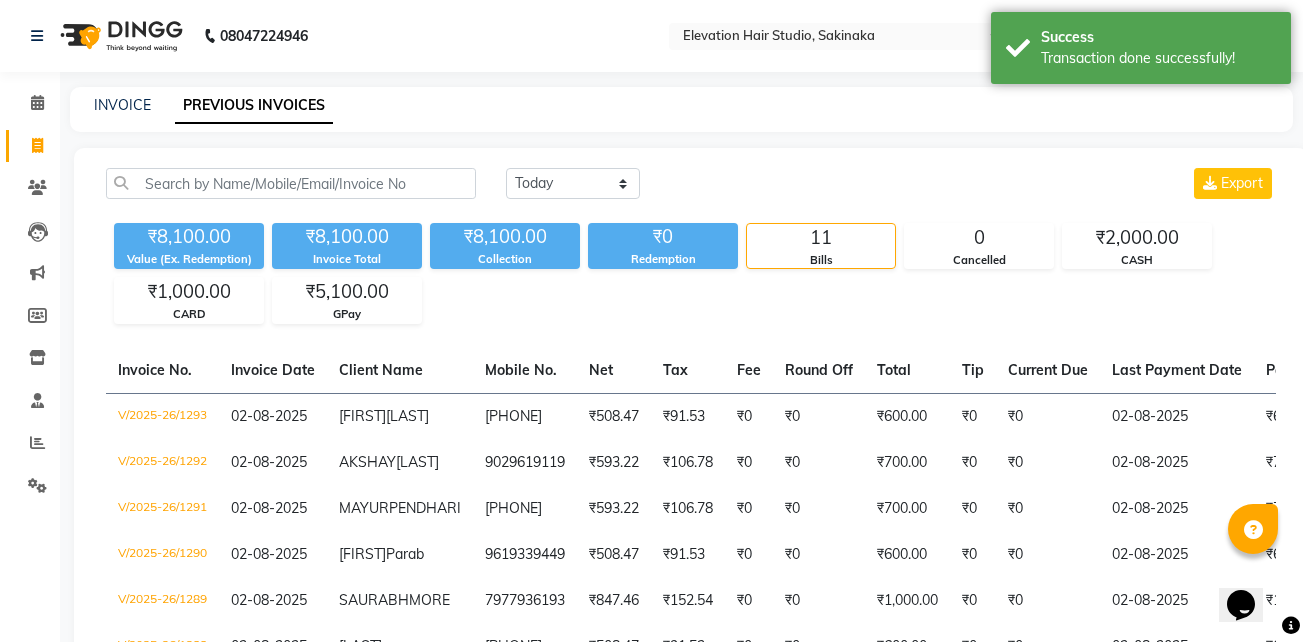 select on "service" 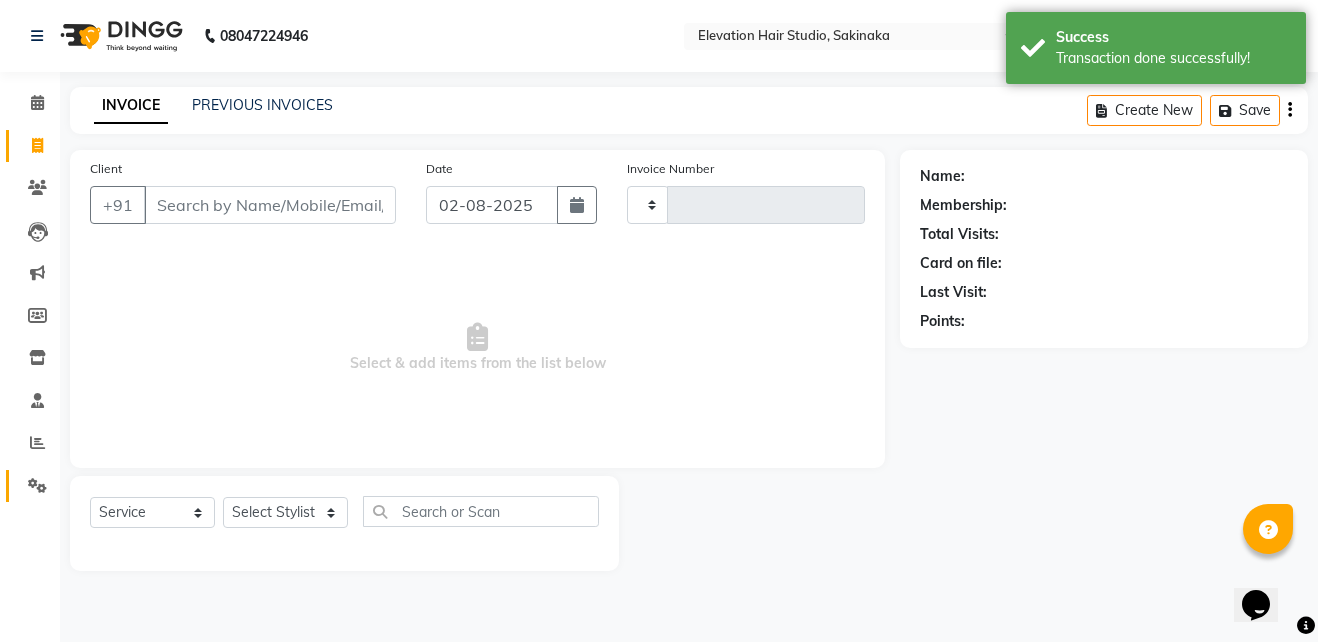 type on "1294" 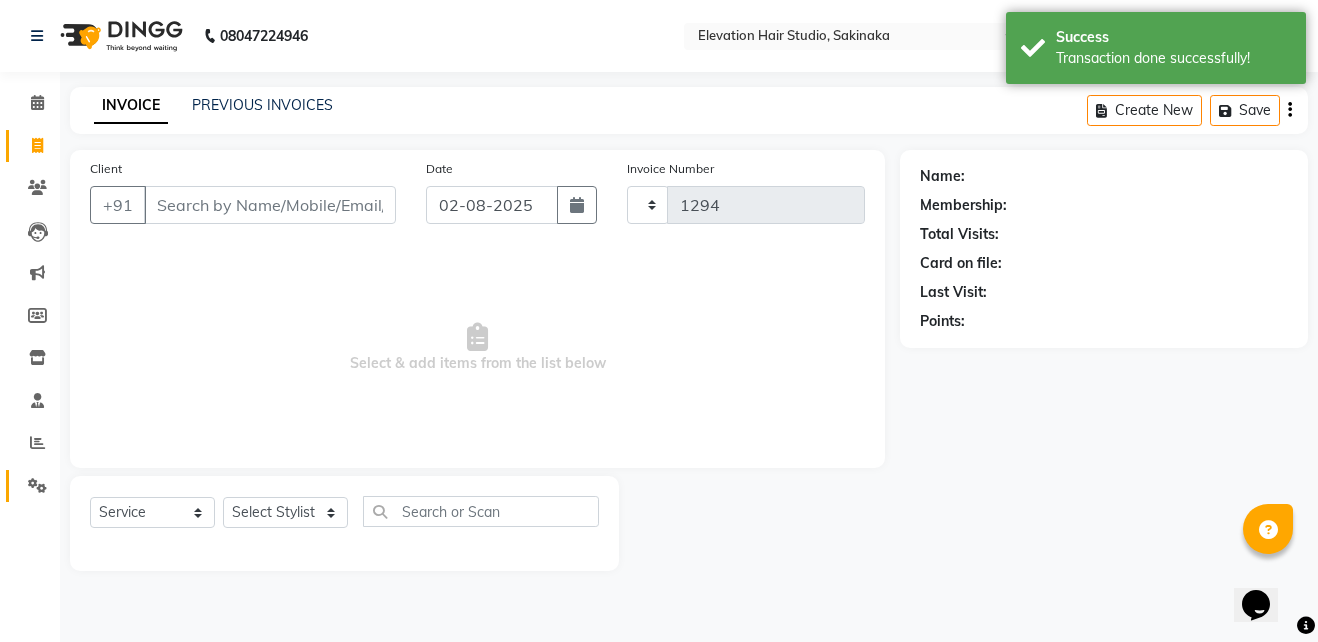 select on "4949" 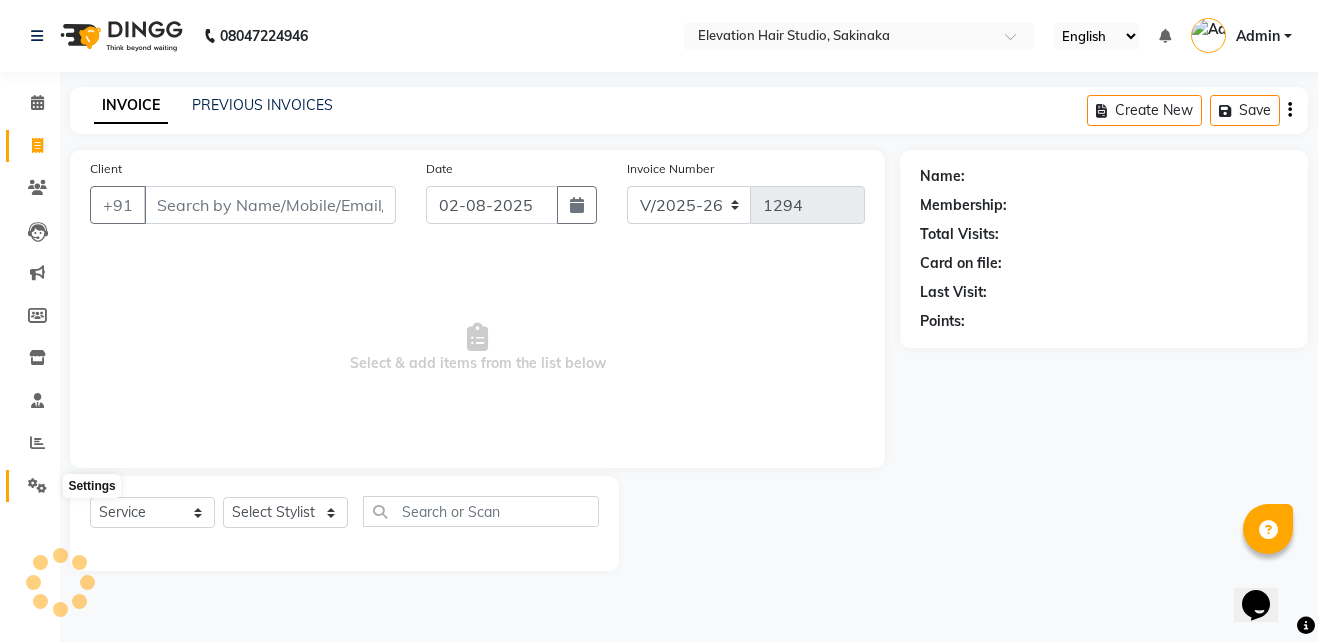 click 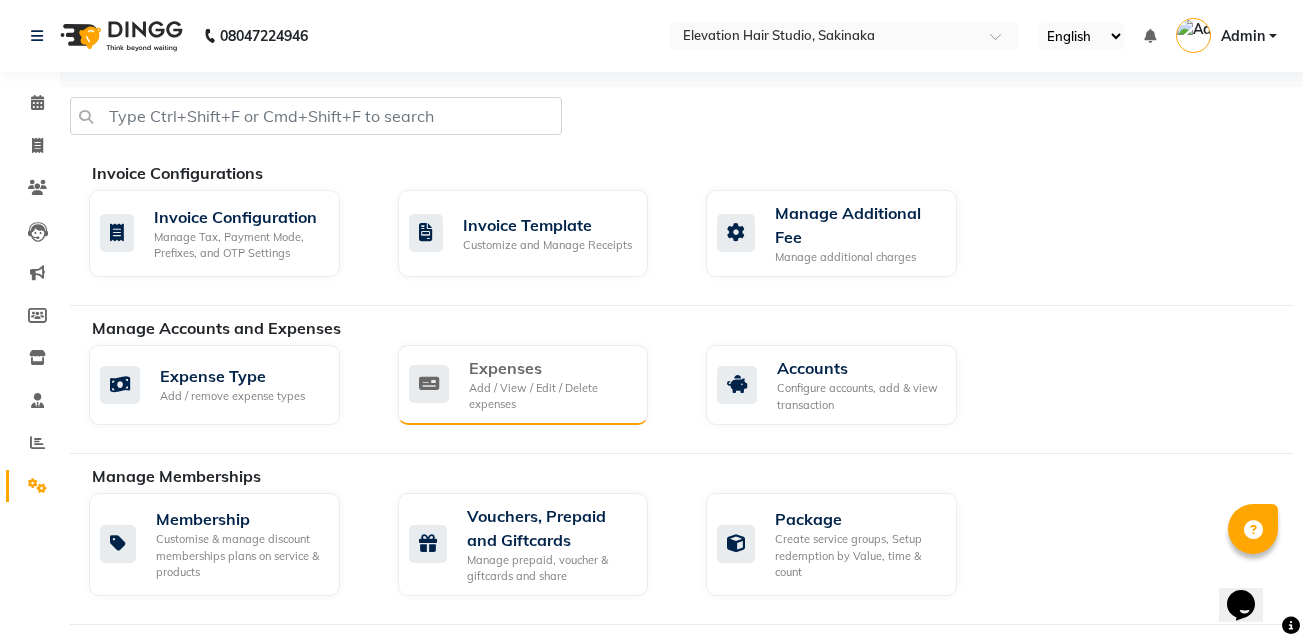 click on "Add / View / Edit / Delete expenses" 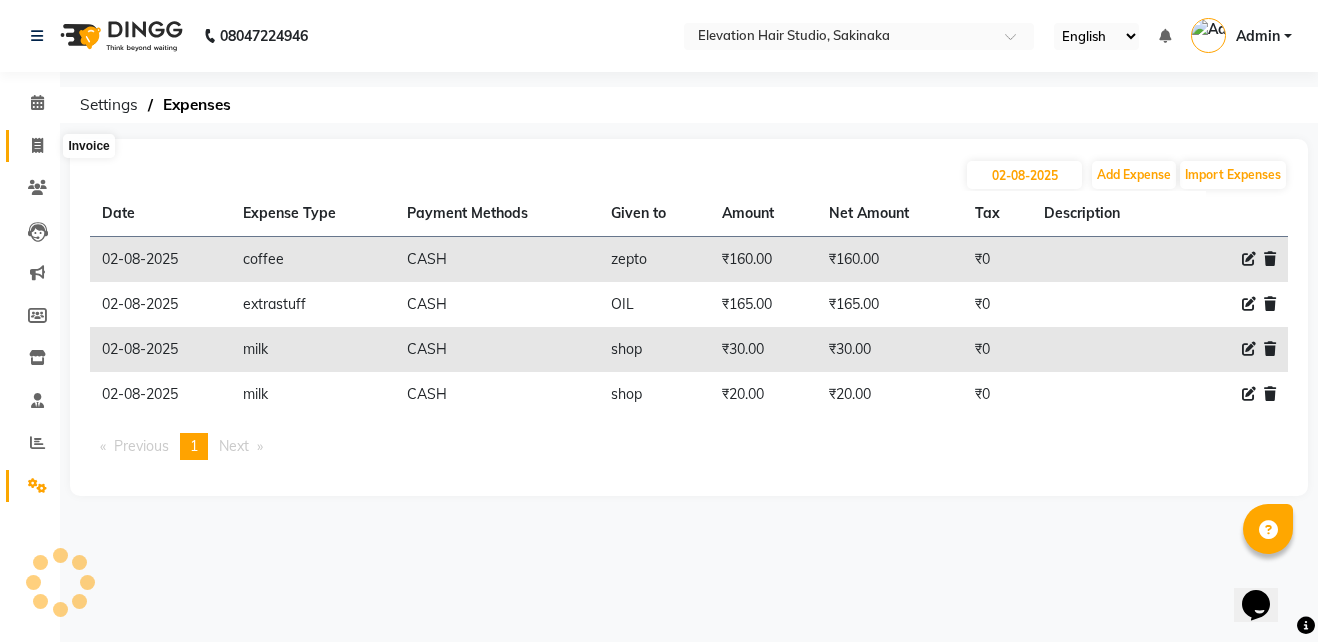 click 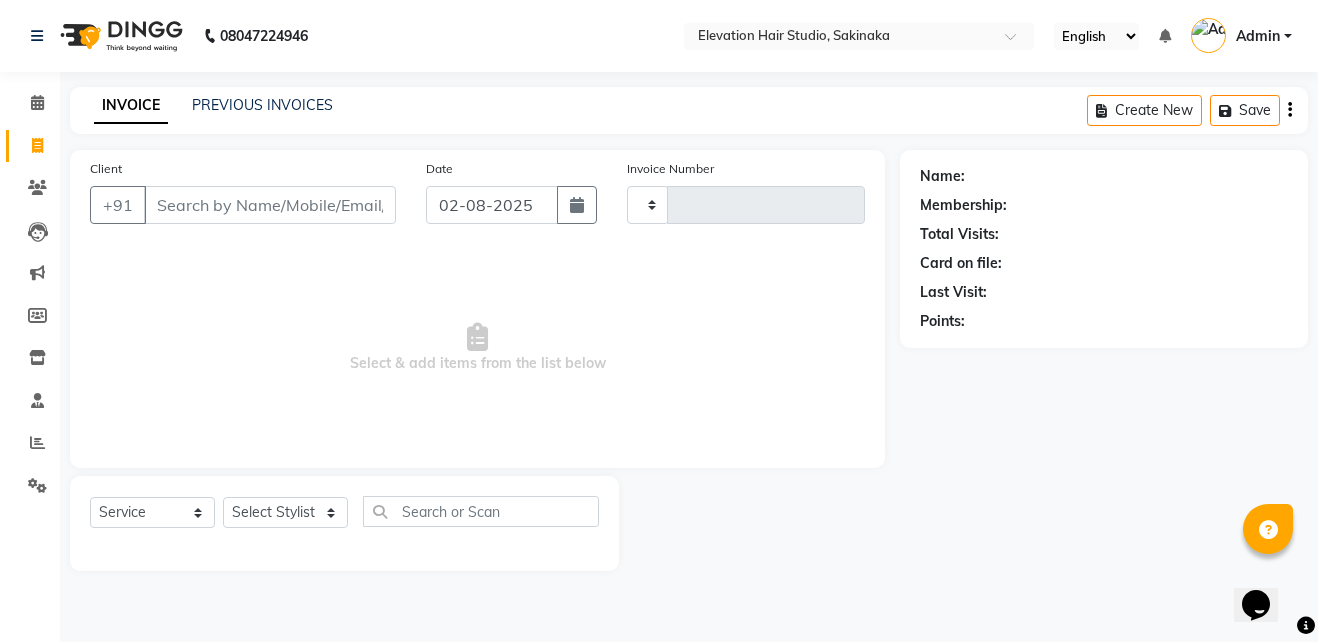 type on "1294" 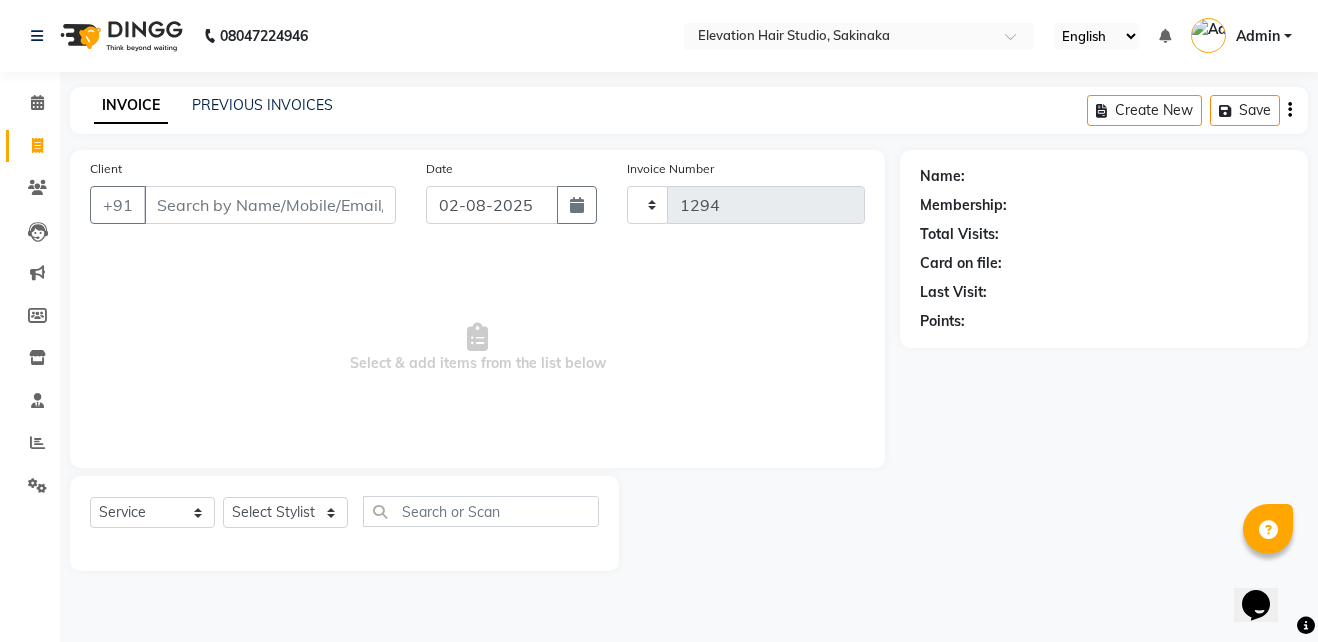 select on "4949" 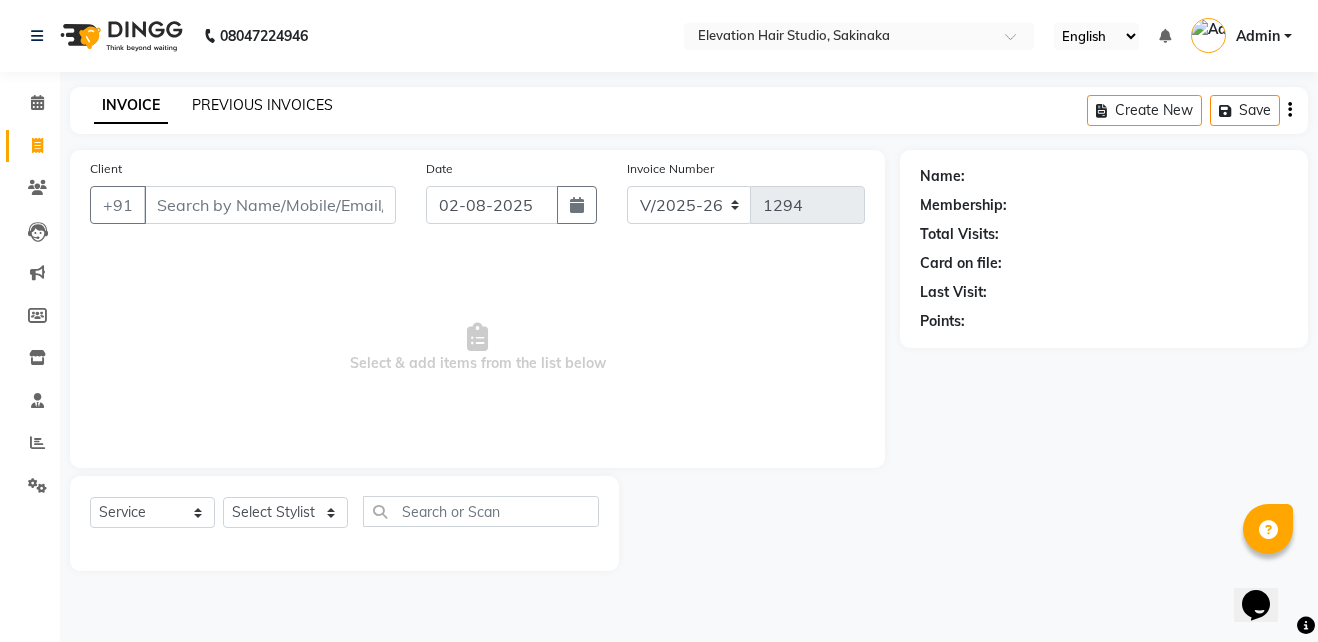 click on "PREVIOUS INVOICES" 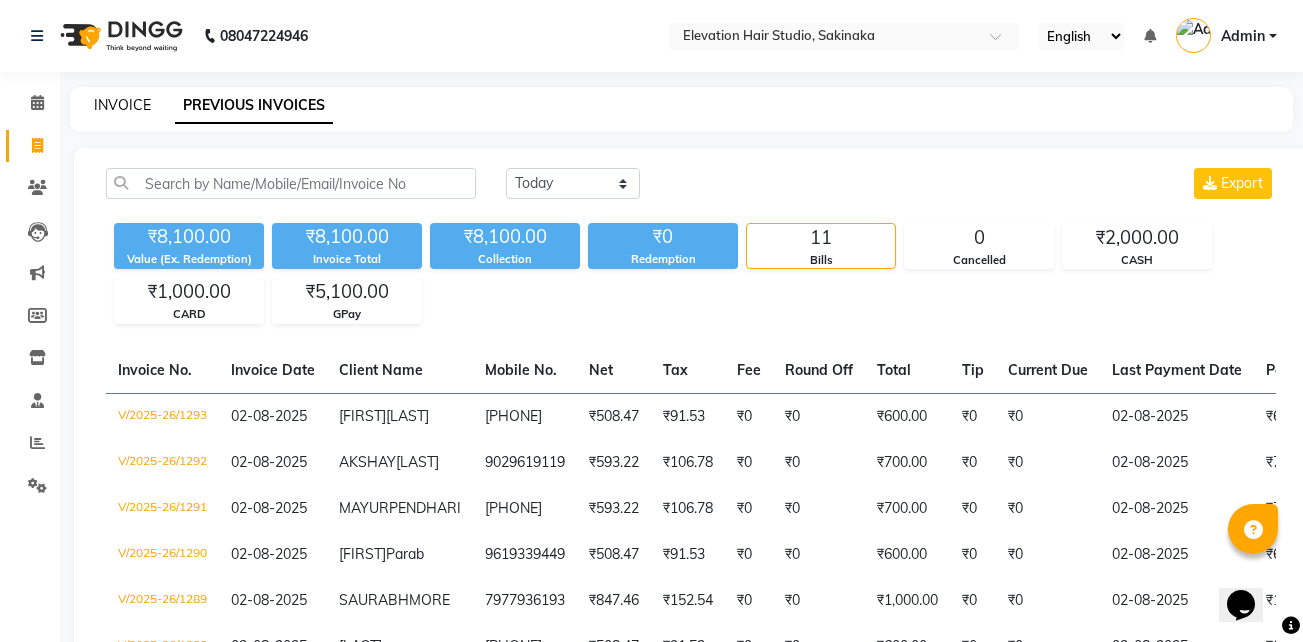 click on "INVOICE" 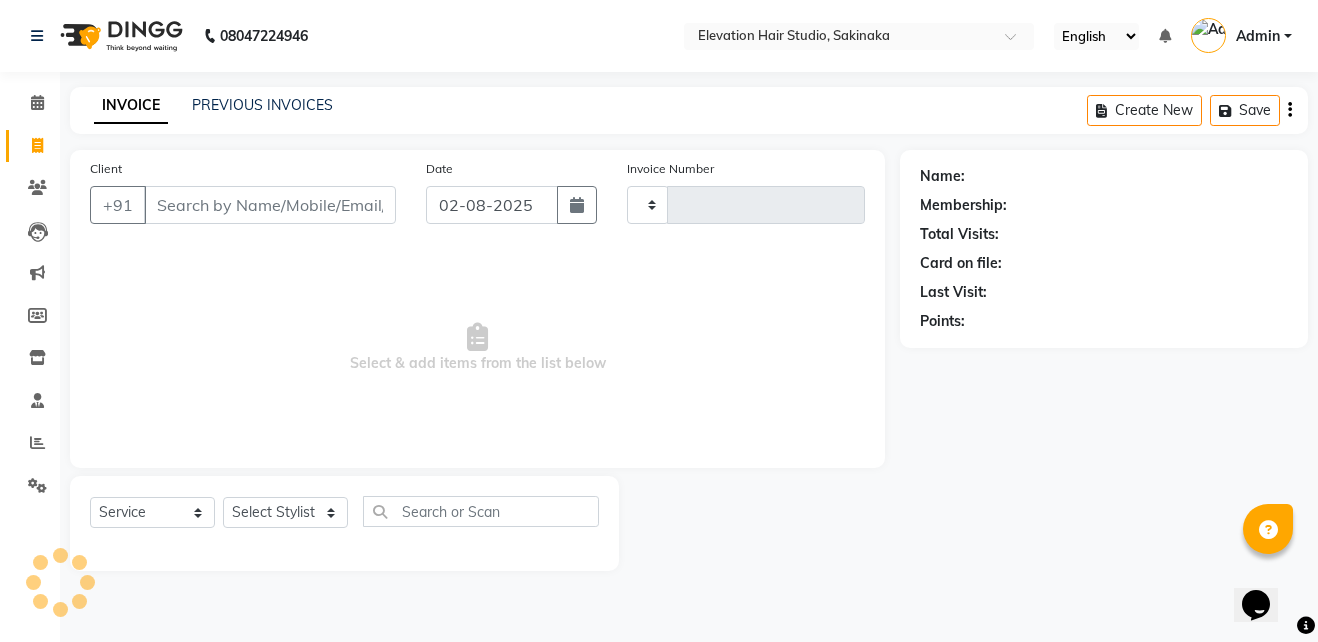 type on "1294" 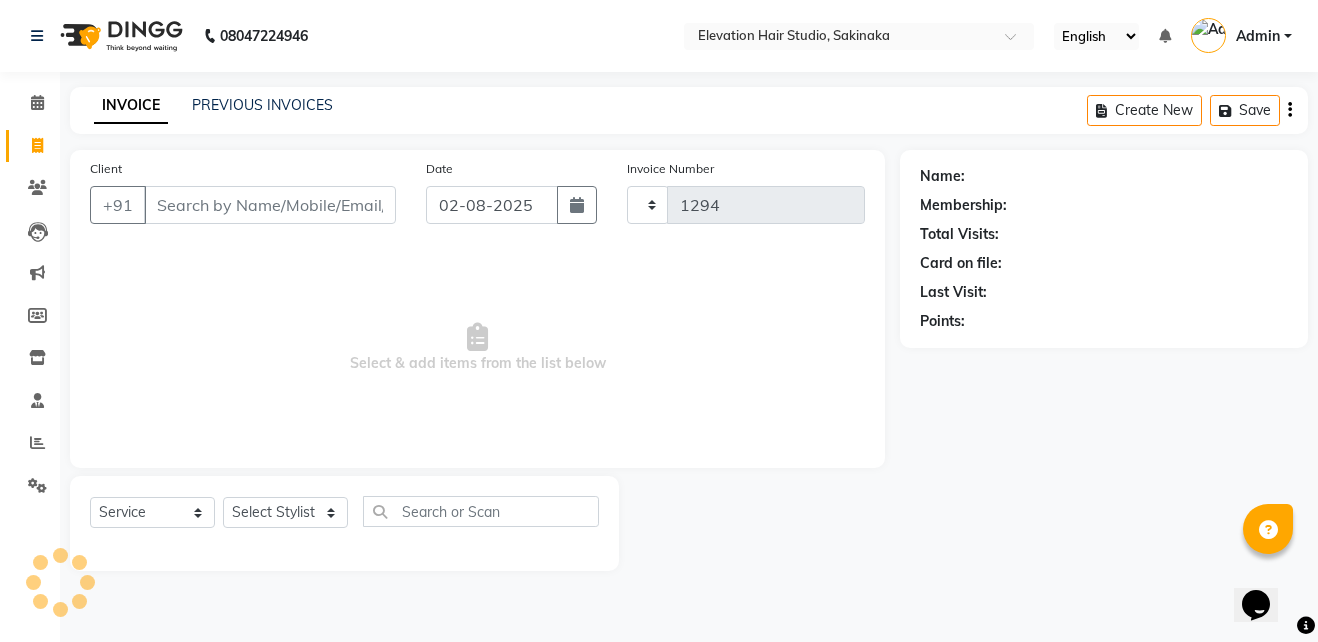 select on "4949" 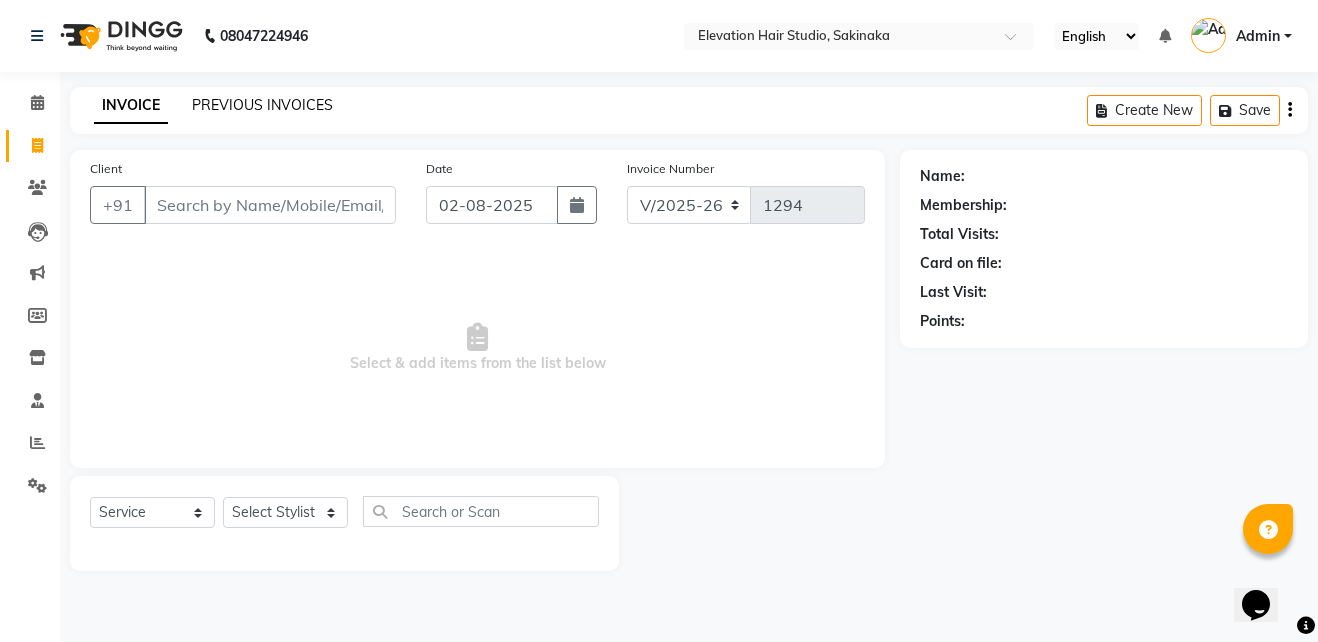 click on "PREVIOUS INVOICES" 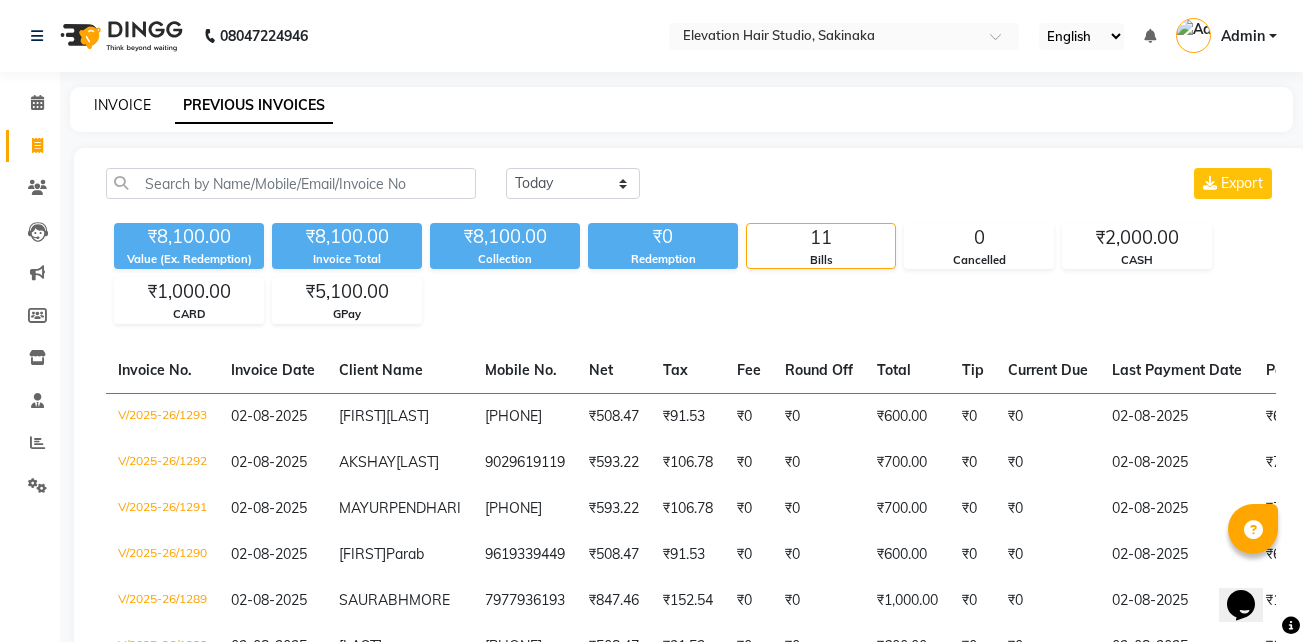 click on "INVOICE" 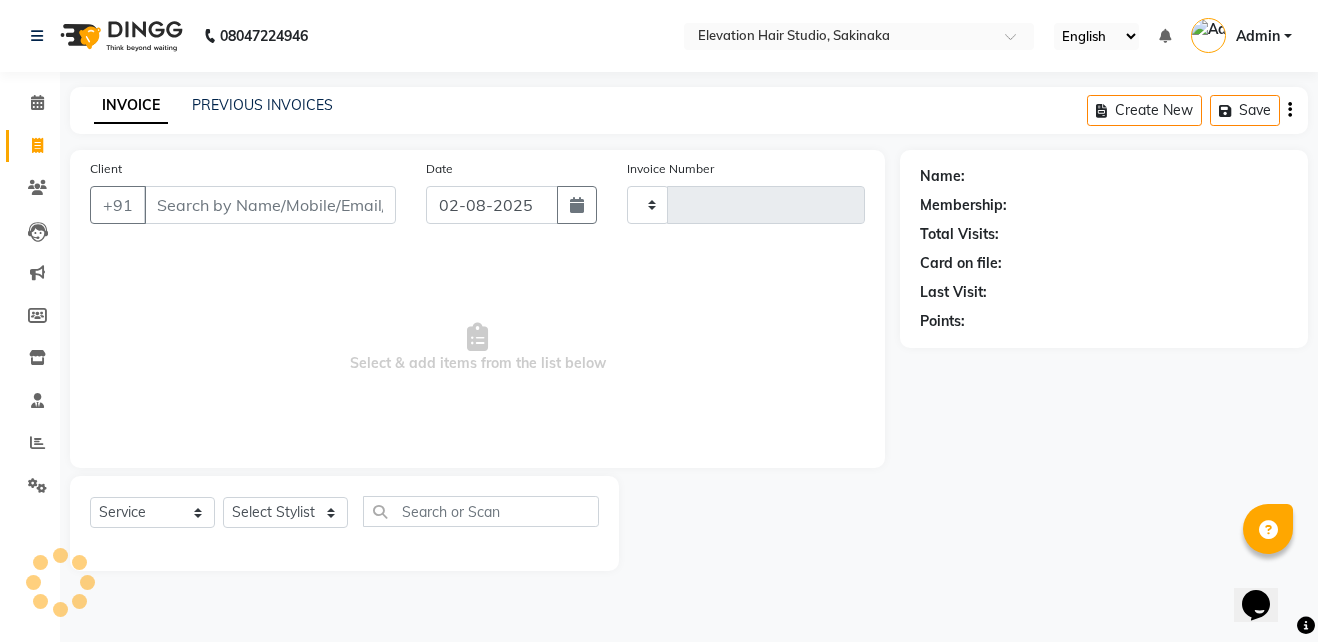 type on "1294" 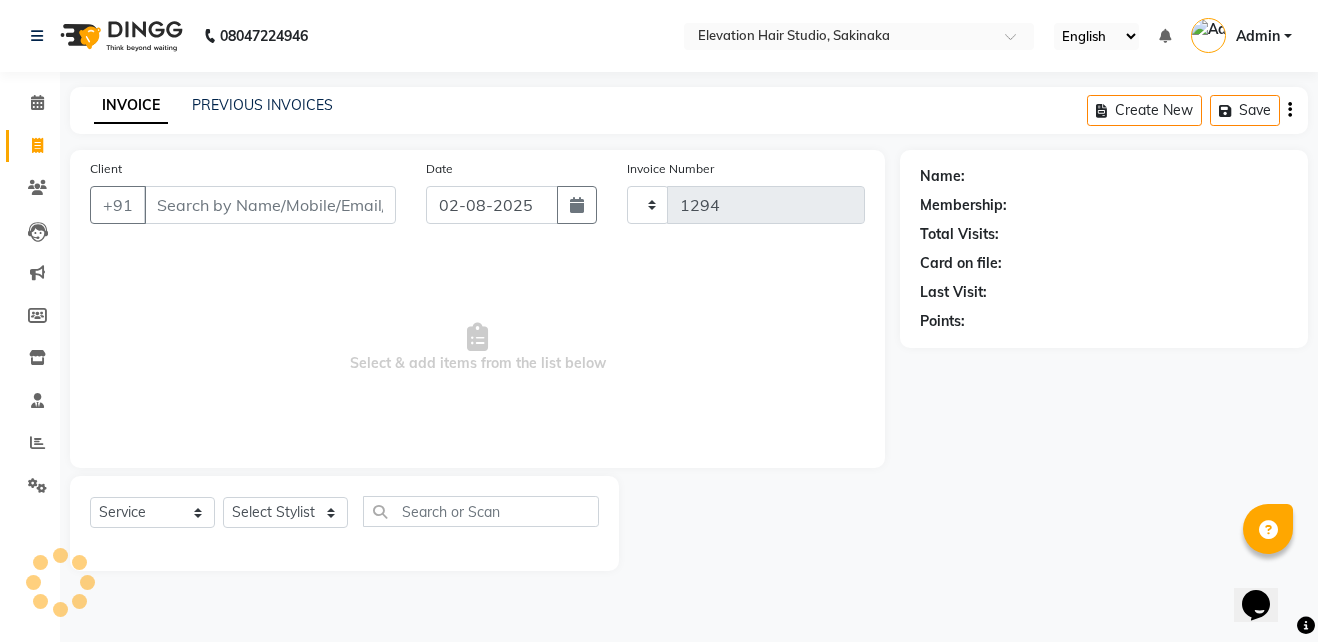 select on "4949" 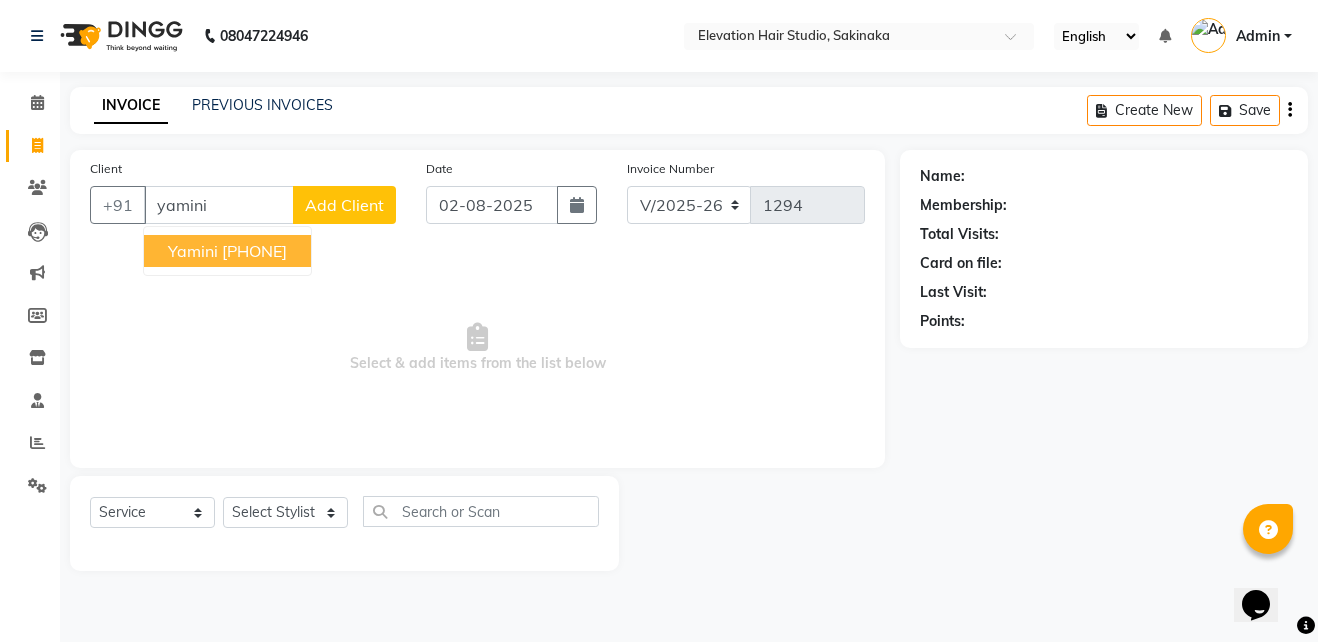 click on "[PHONE]" at bounding box center [254, 251] 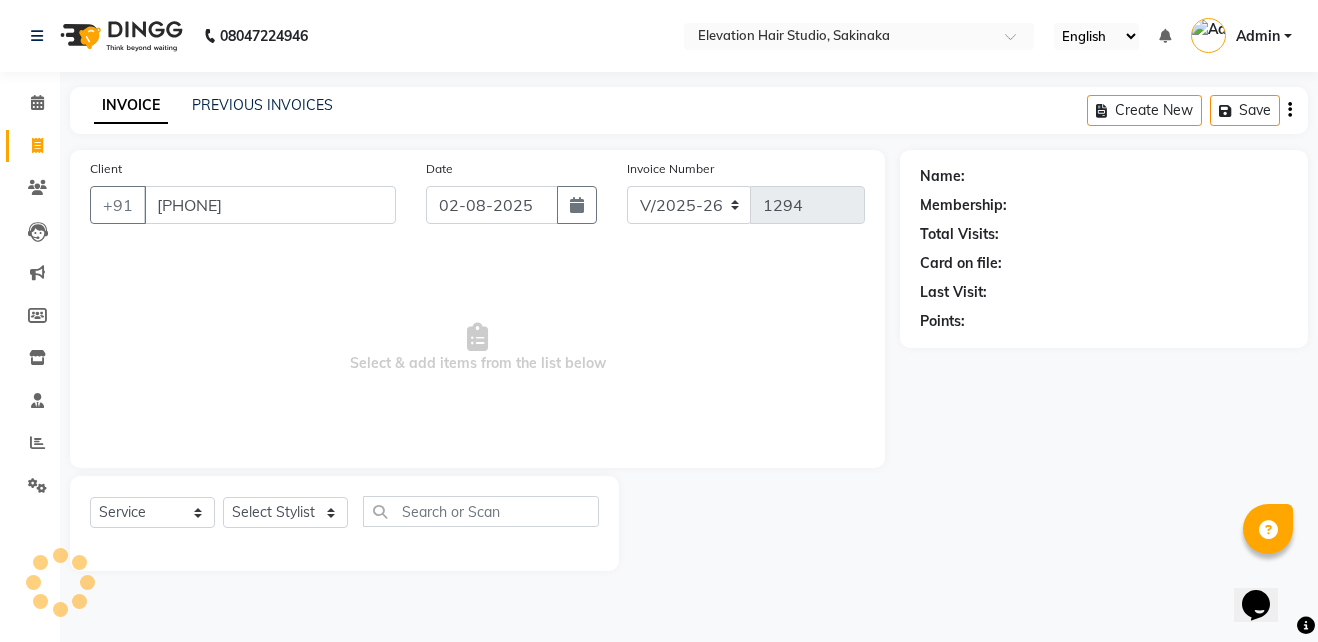 type on "[PHONE]" 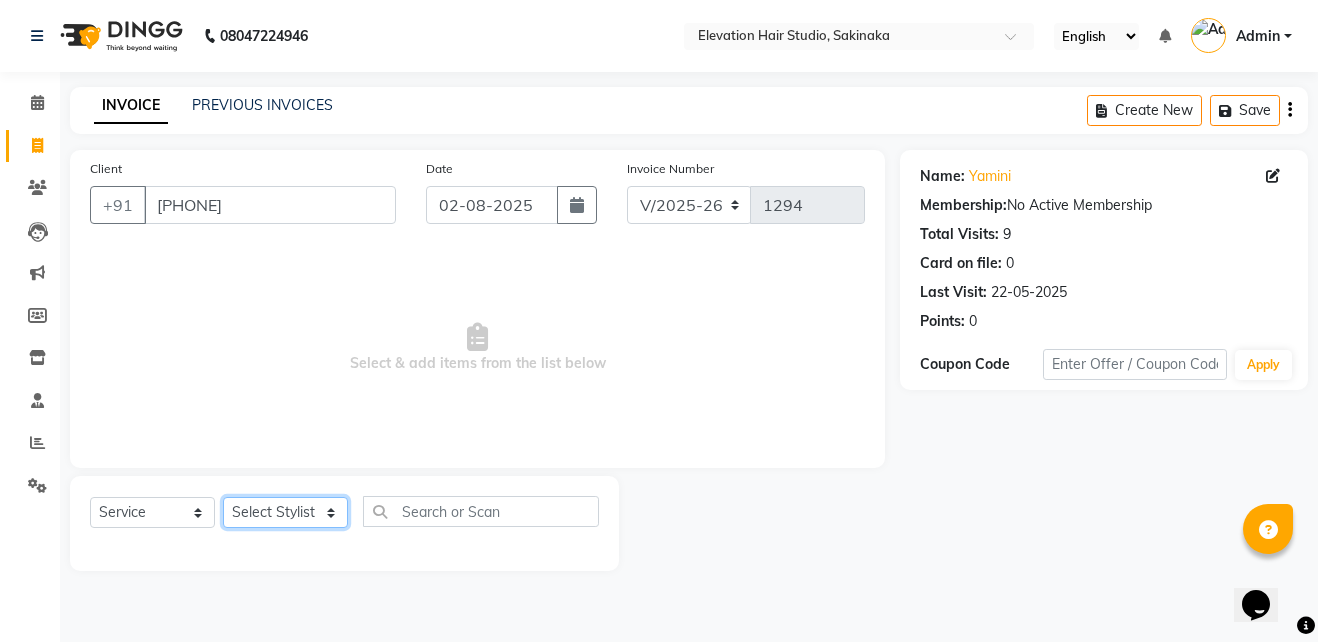 click on "Select Stylist Admin (EHS [CITY]) ANEES [LAST] [LAST] [LAST] [LAST] [LAST] [LAST] [LAST]" 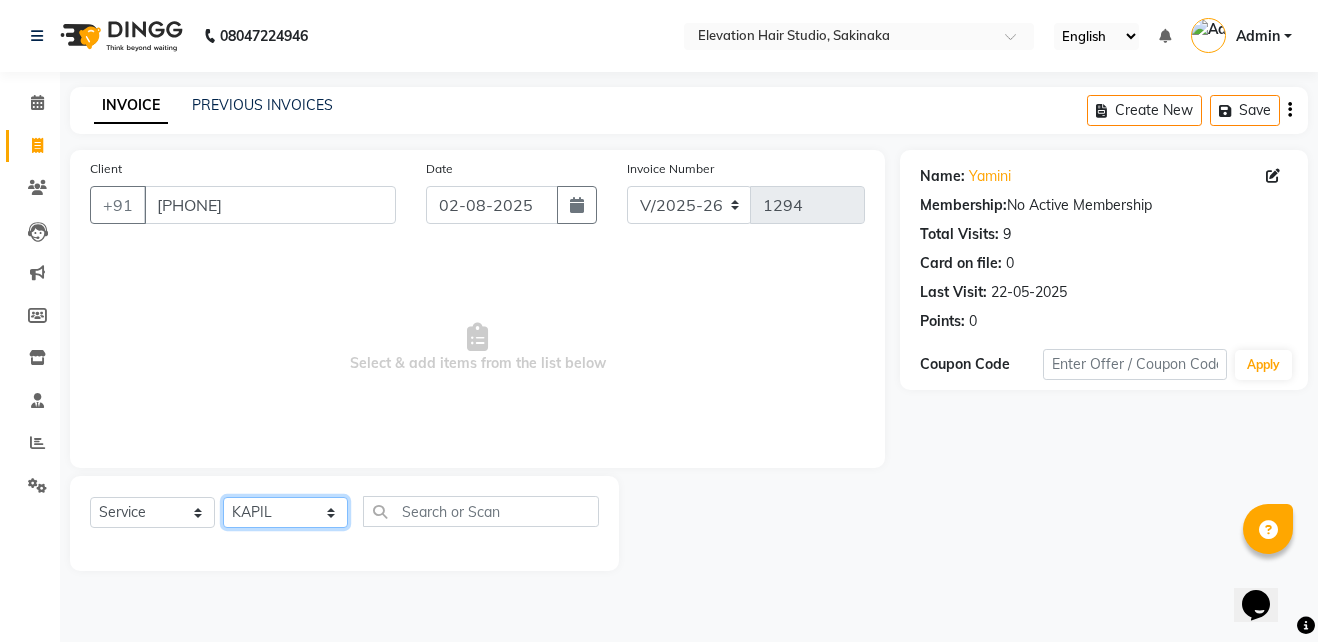 click on "Select Stylist Admin (EHS [CITY]) ANEES [LAST] [LAST] [LAST] [LAST] [LAST] [LAST] [LAST]" 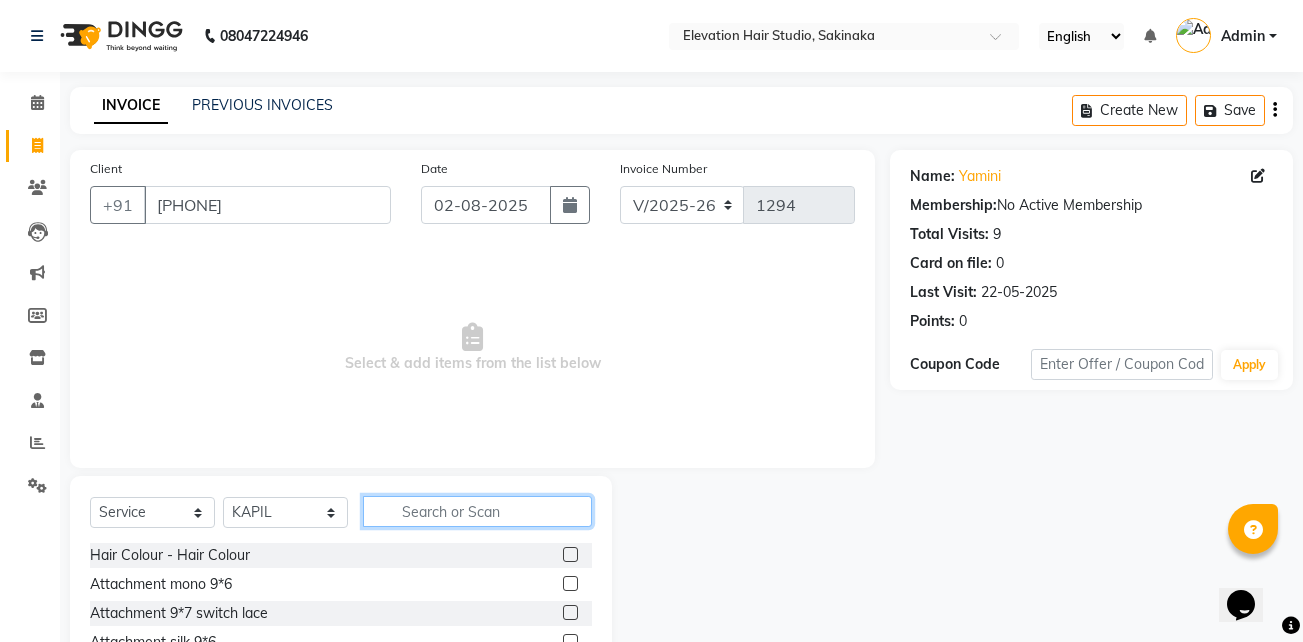 click 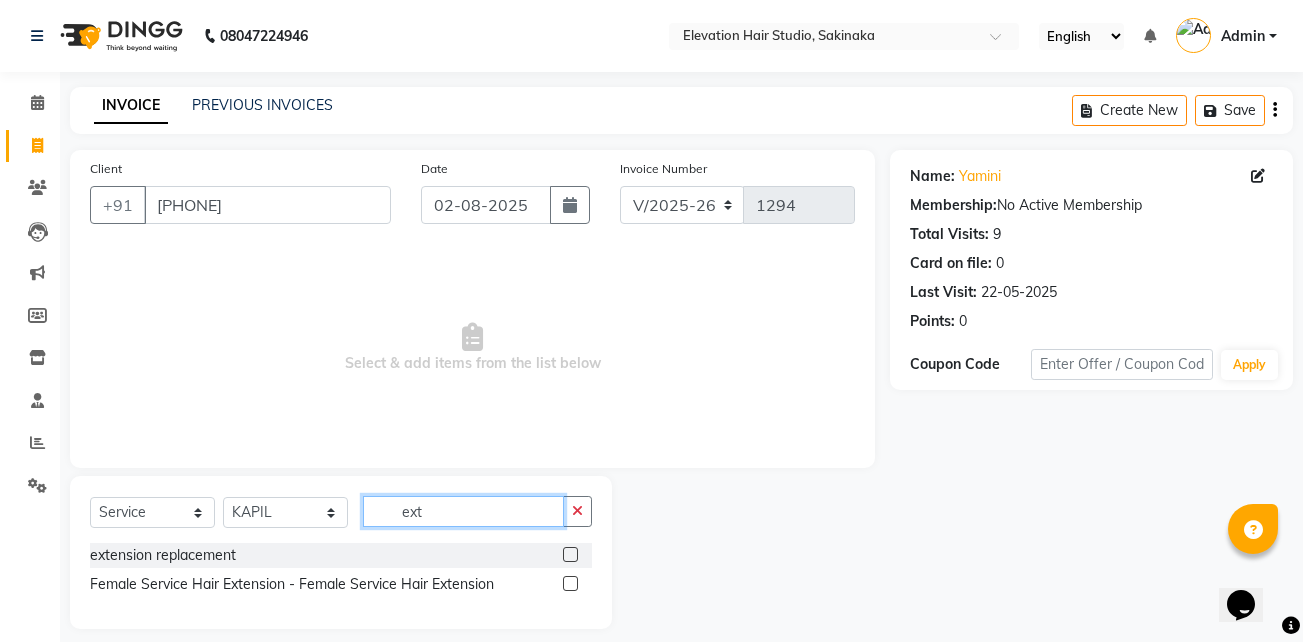 type on "ext" 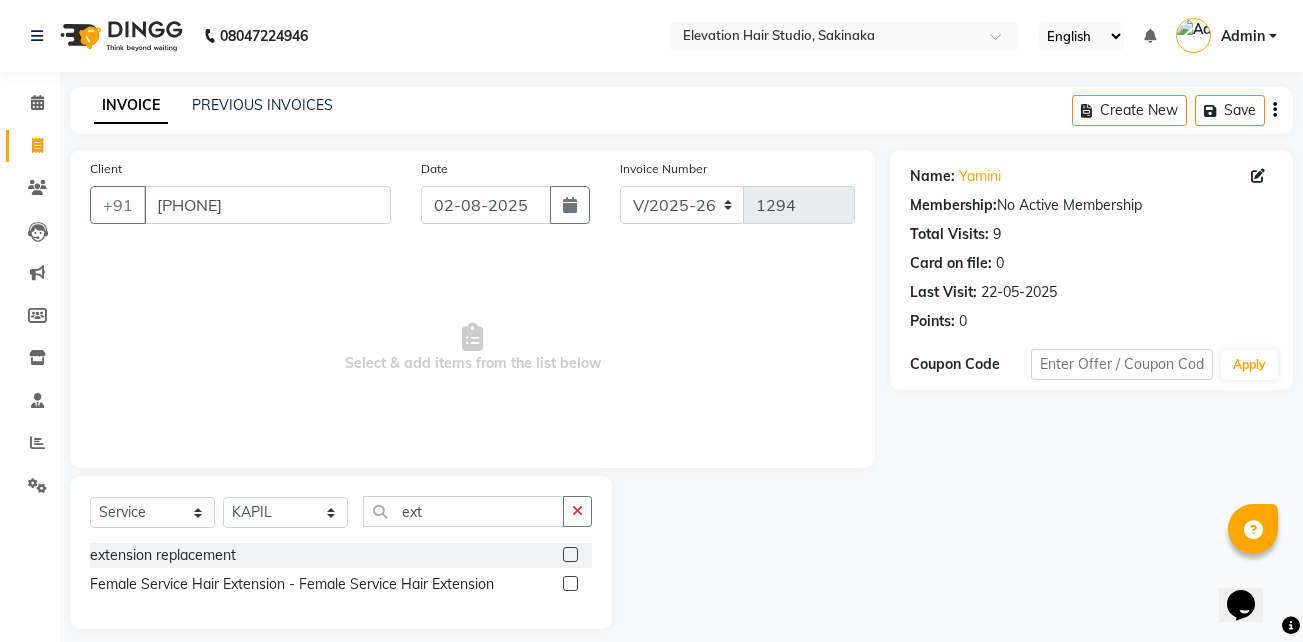 click 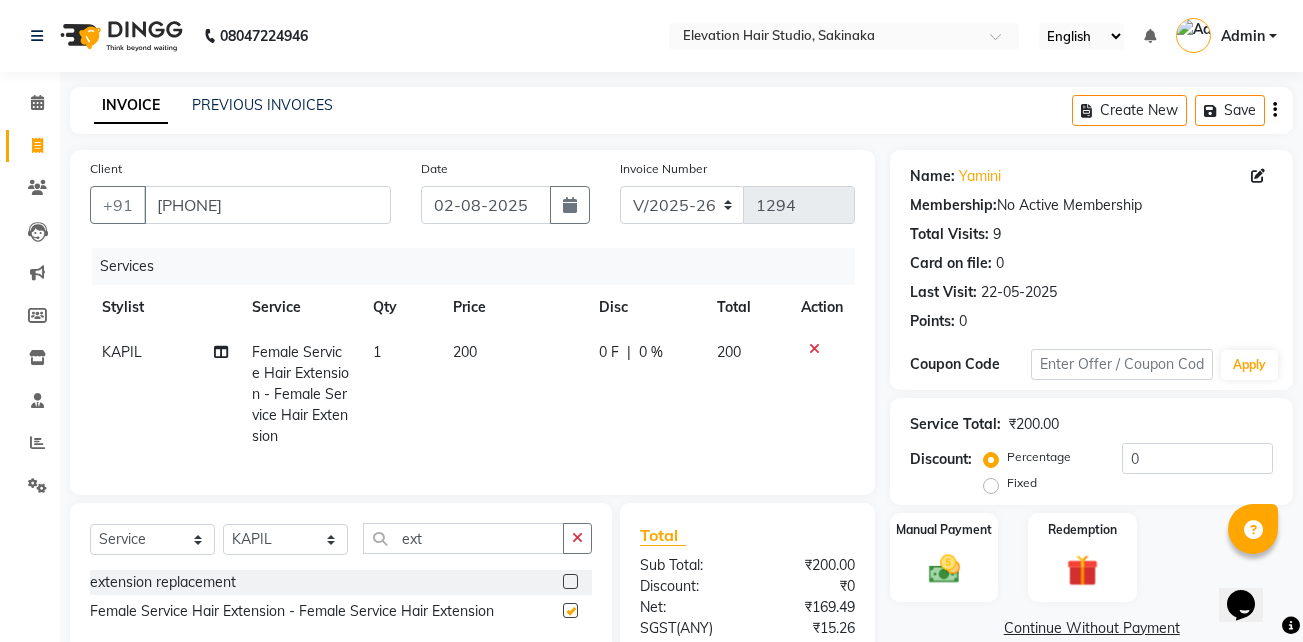 checkbox on "false" 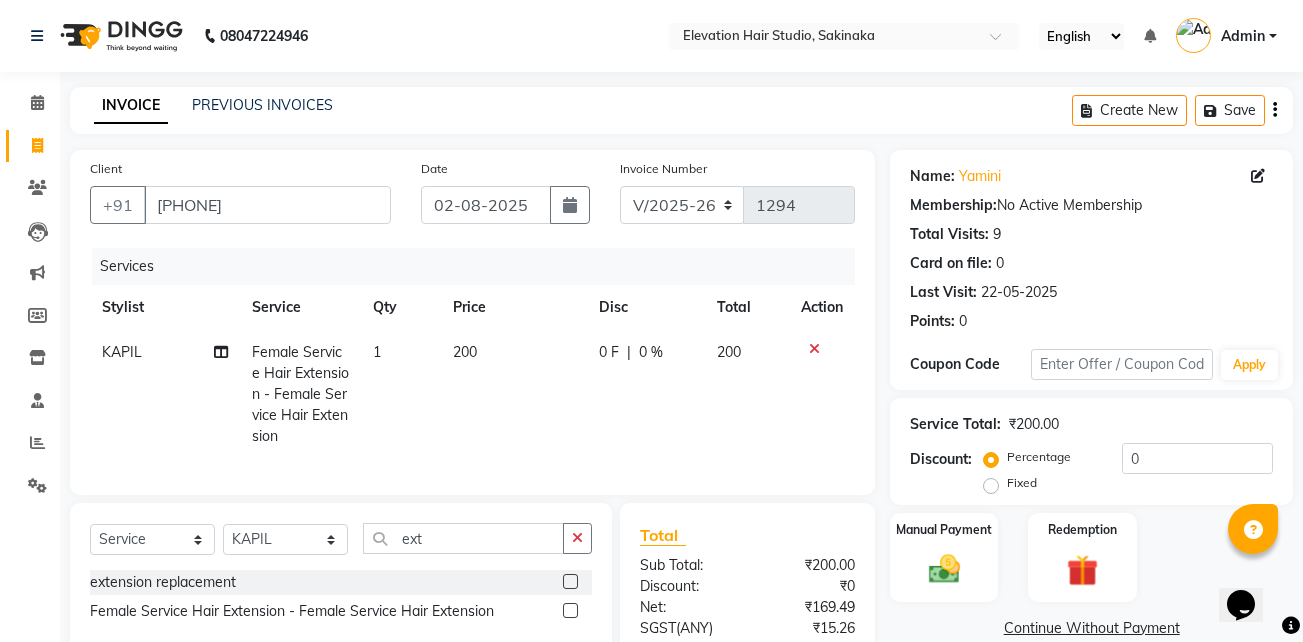 click on "200" 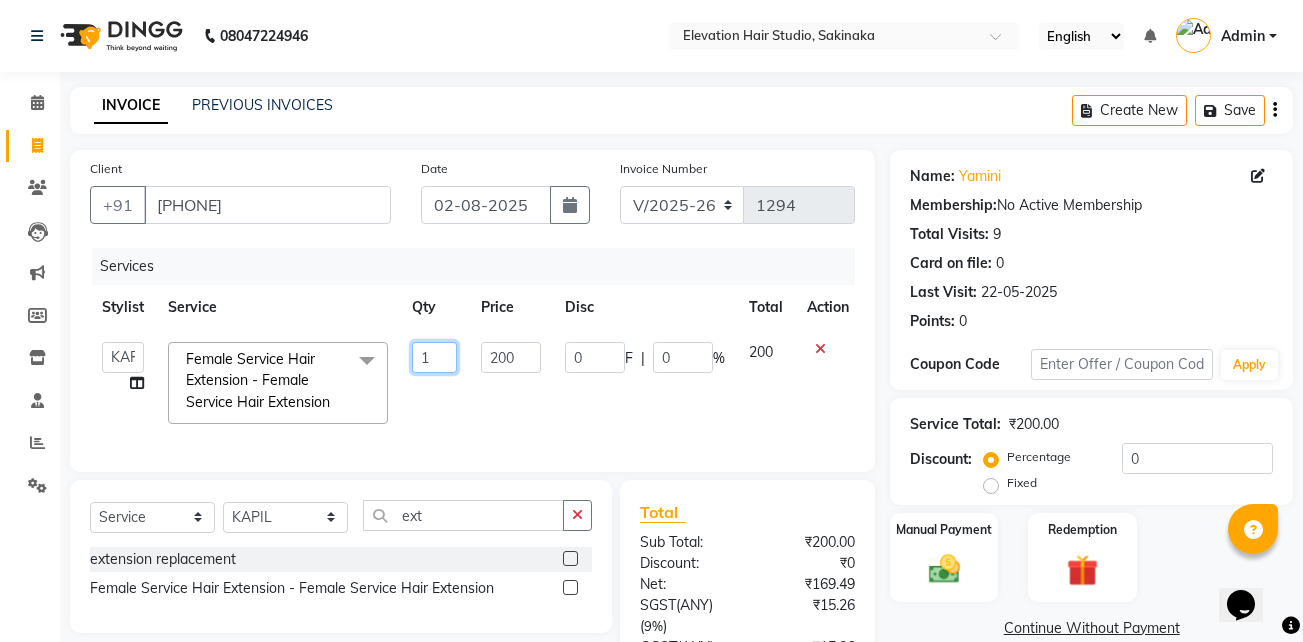 click on "1" 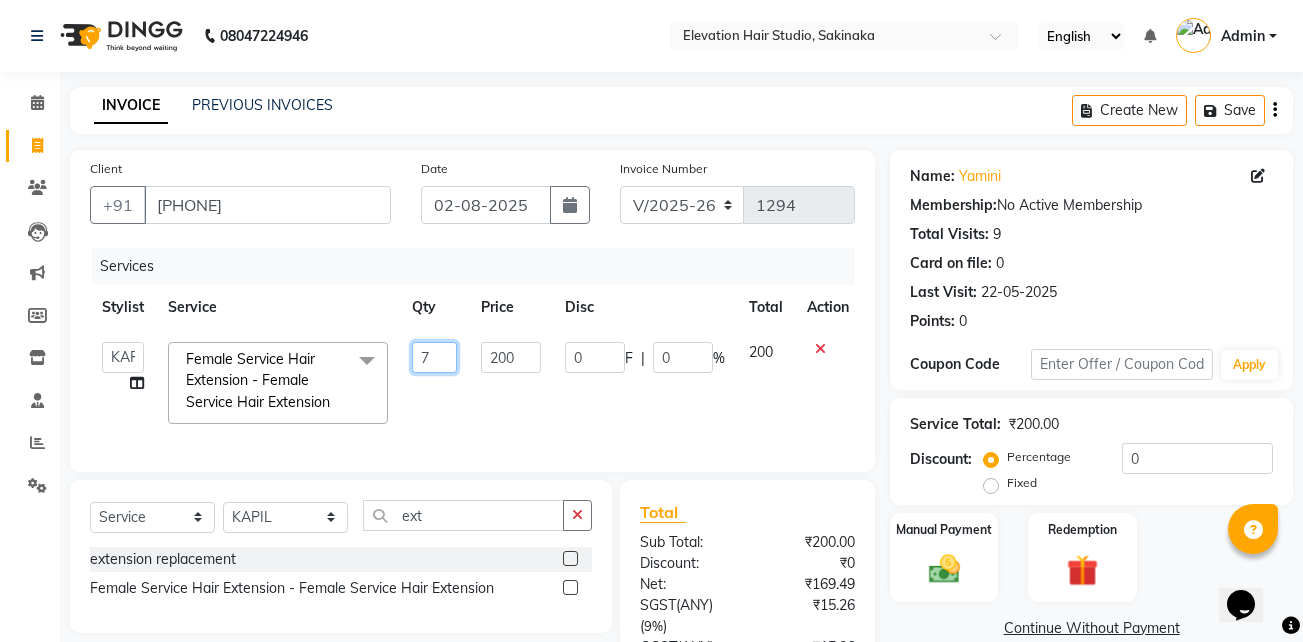 type on "74" 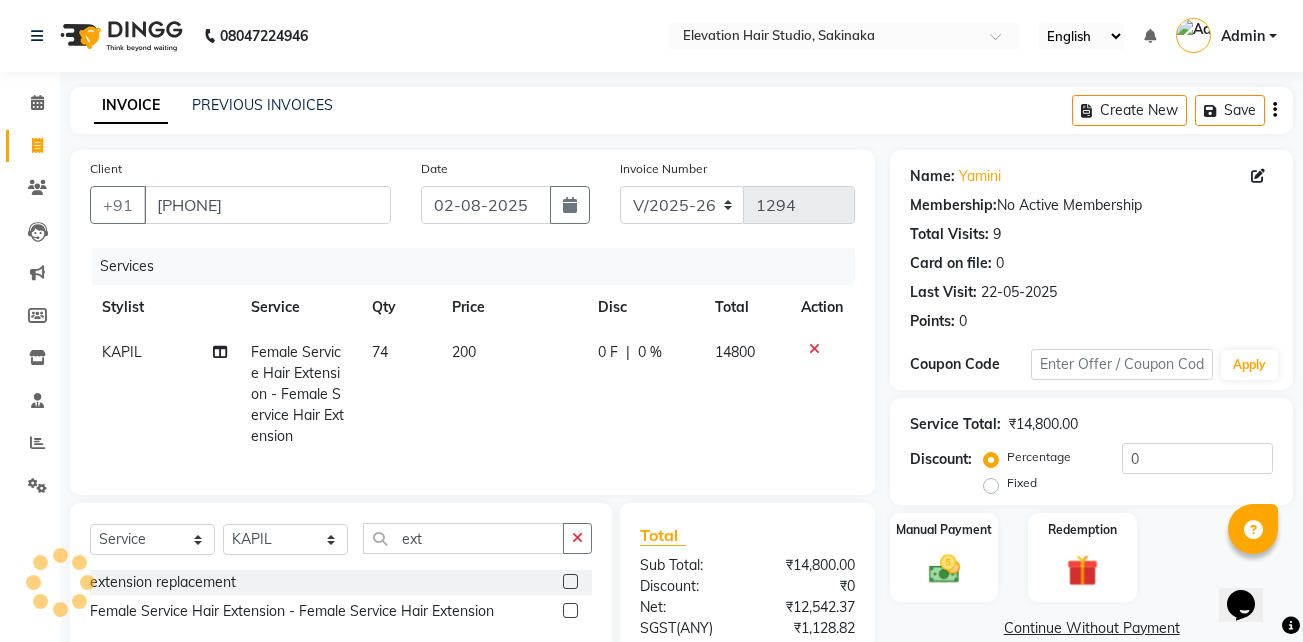click on "74" 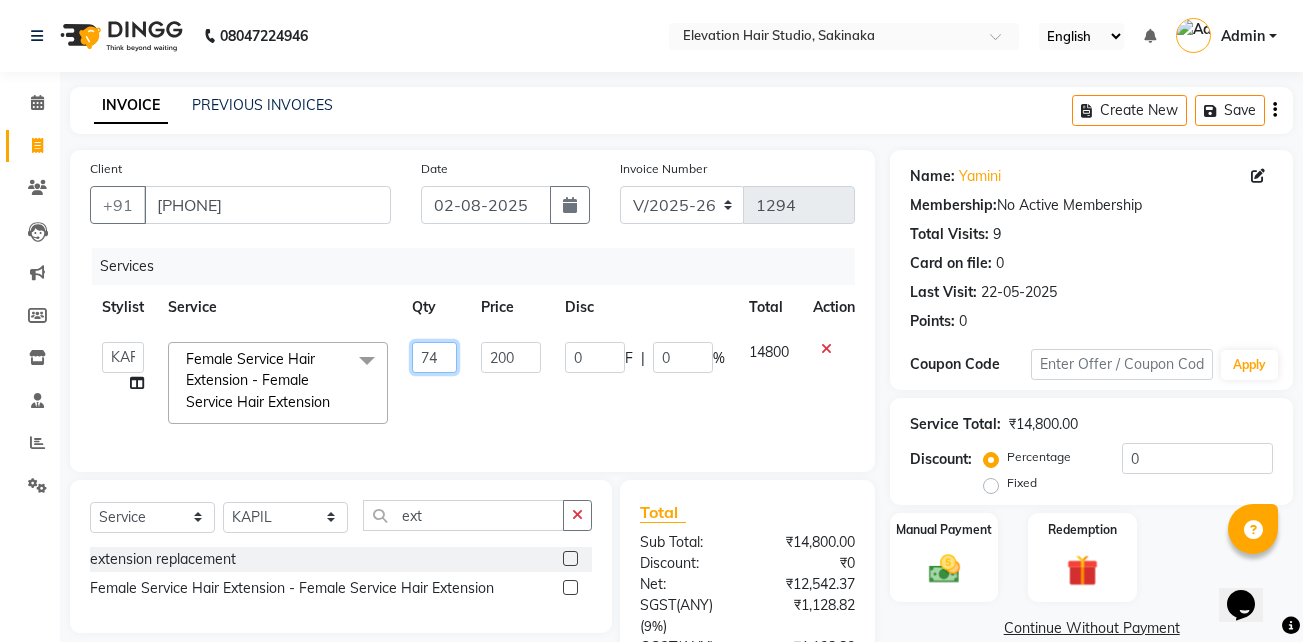 click on "74" 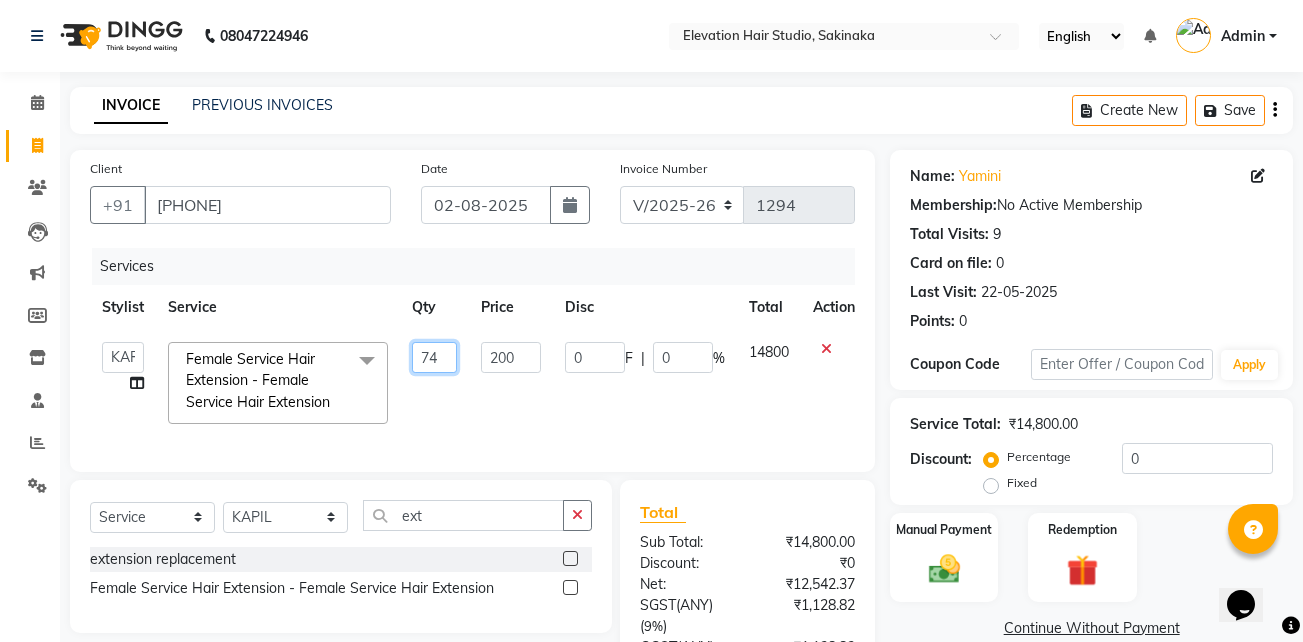 type on "7" 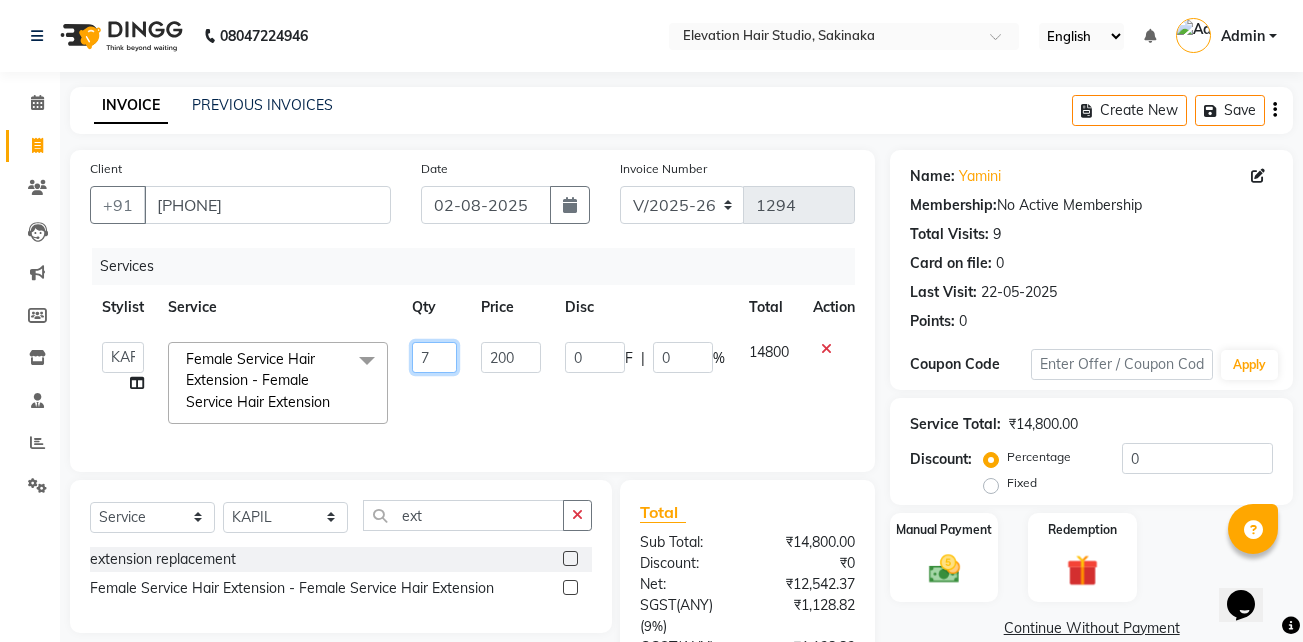 type 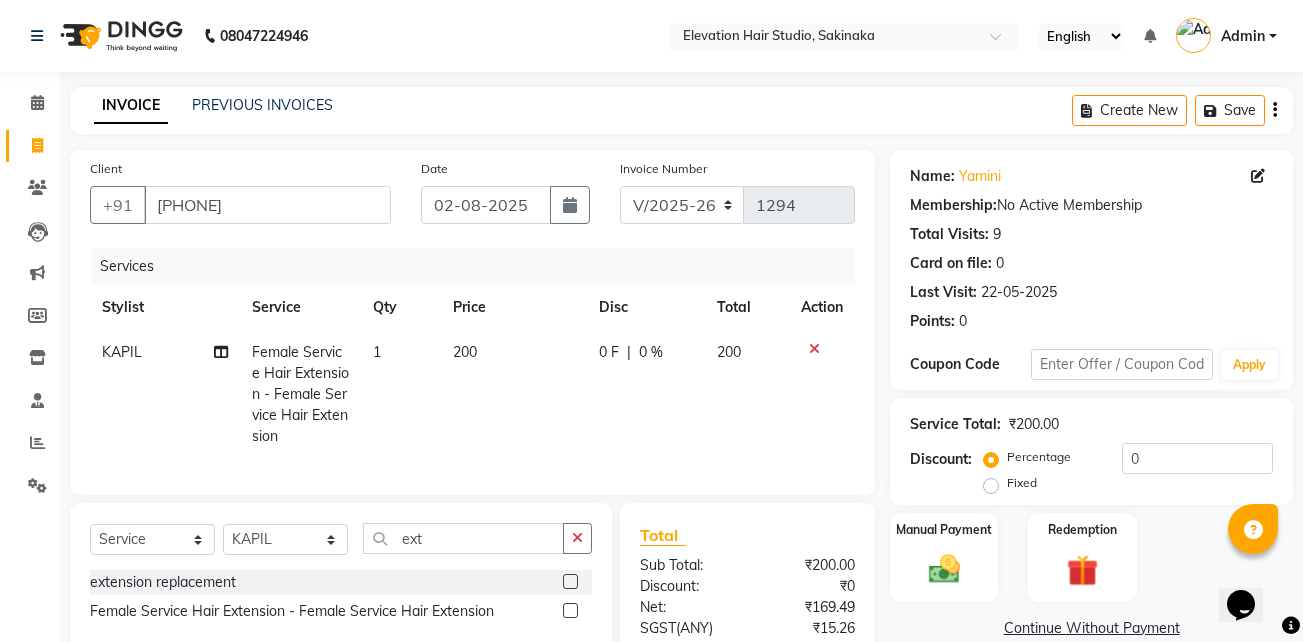click on "200" 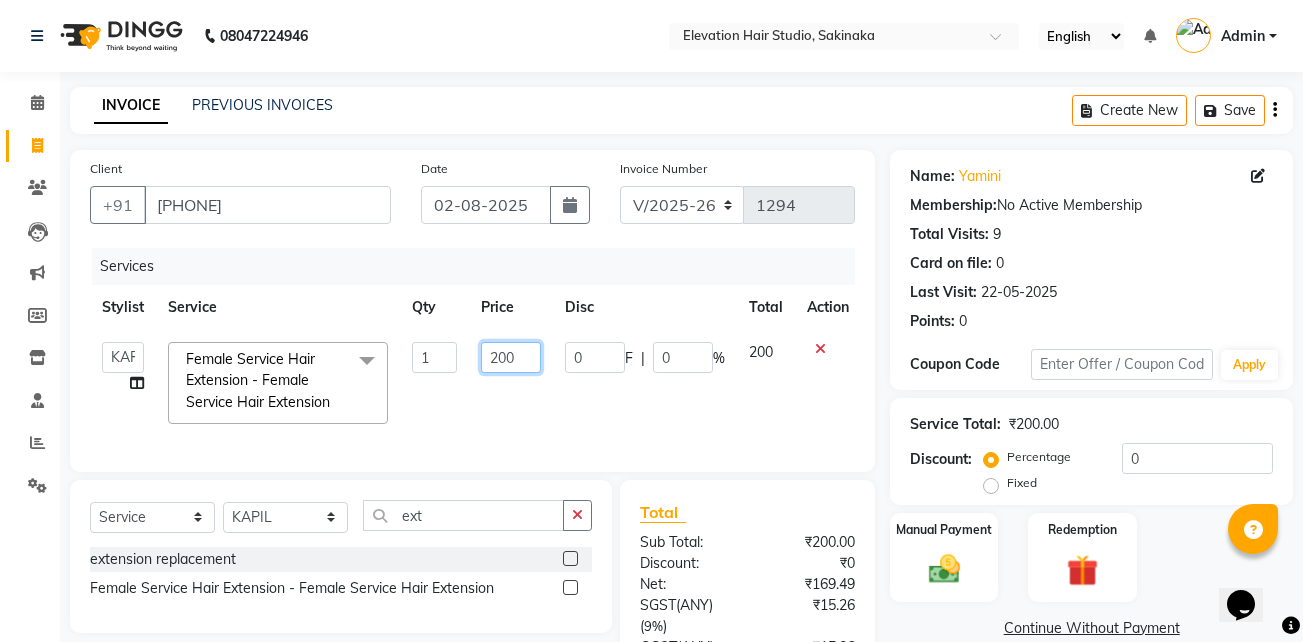 click on "200" 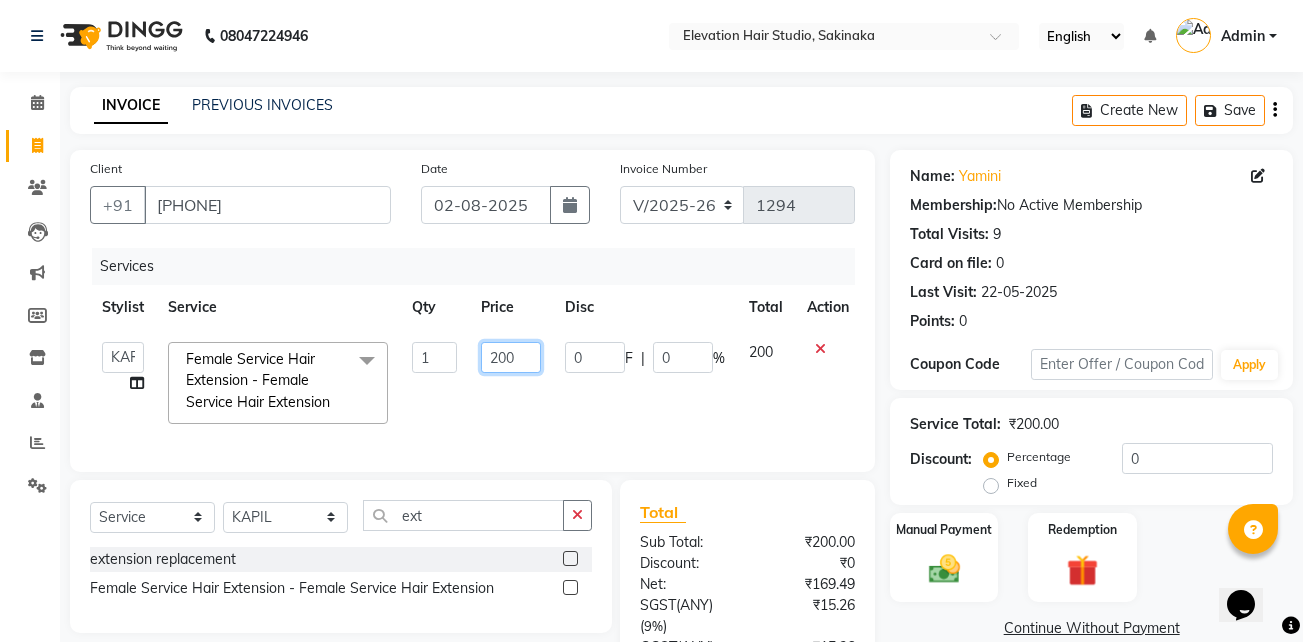 type on "2000" 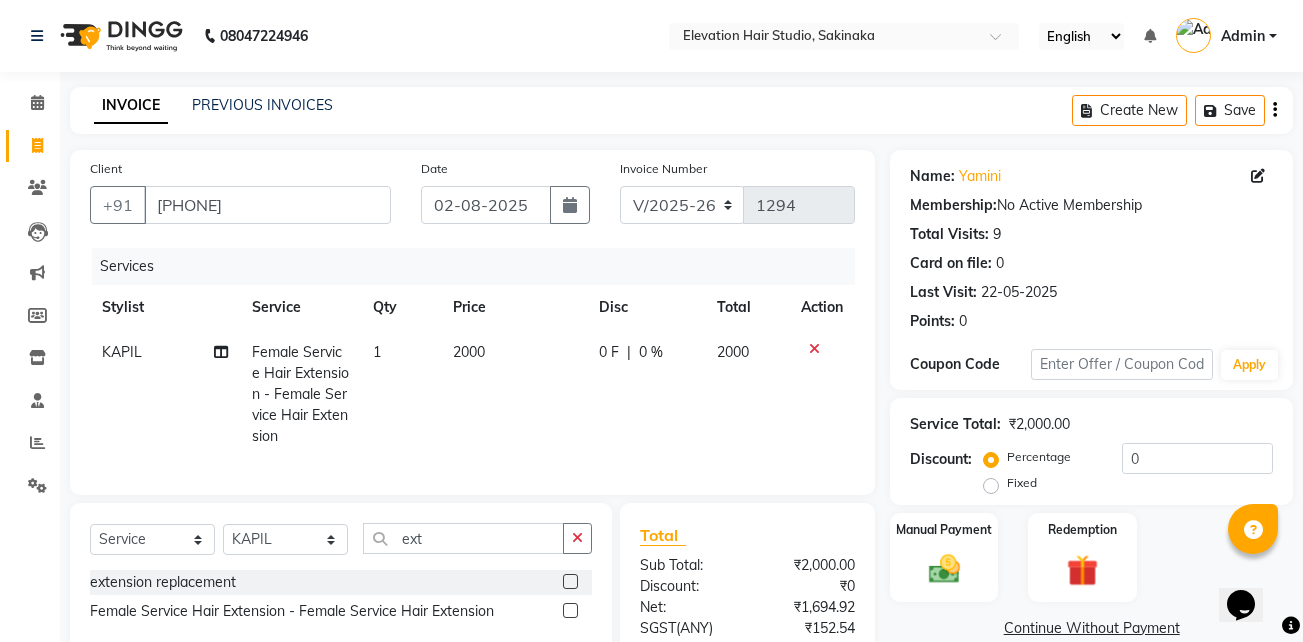 click on "[LAST] Female Service Hair Extension - Female Service Hair Extension 1 2000 0 F | 0 % 2000" 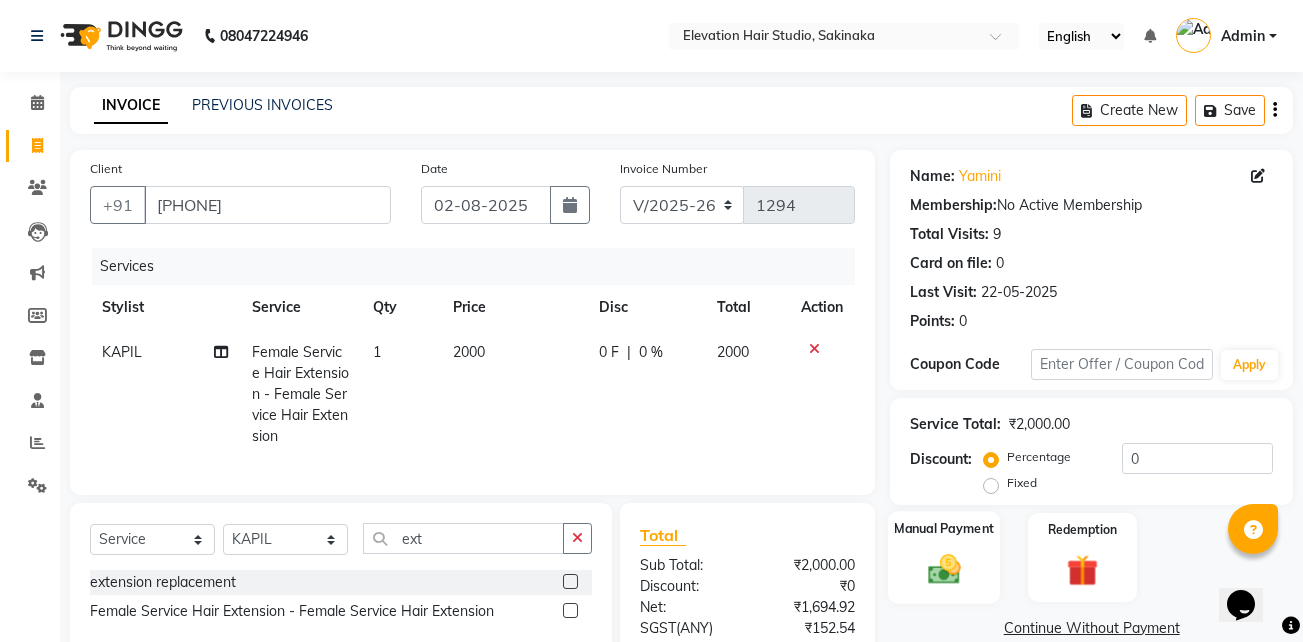 click on "Manual Payment" 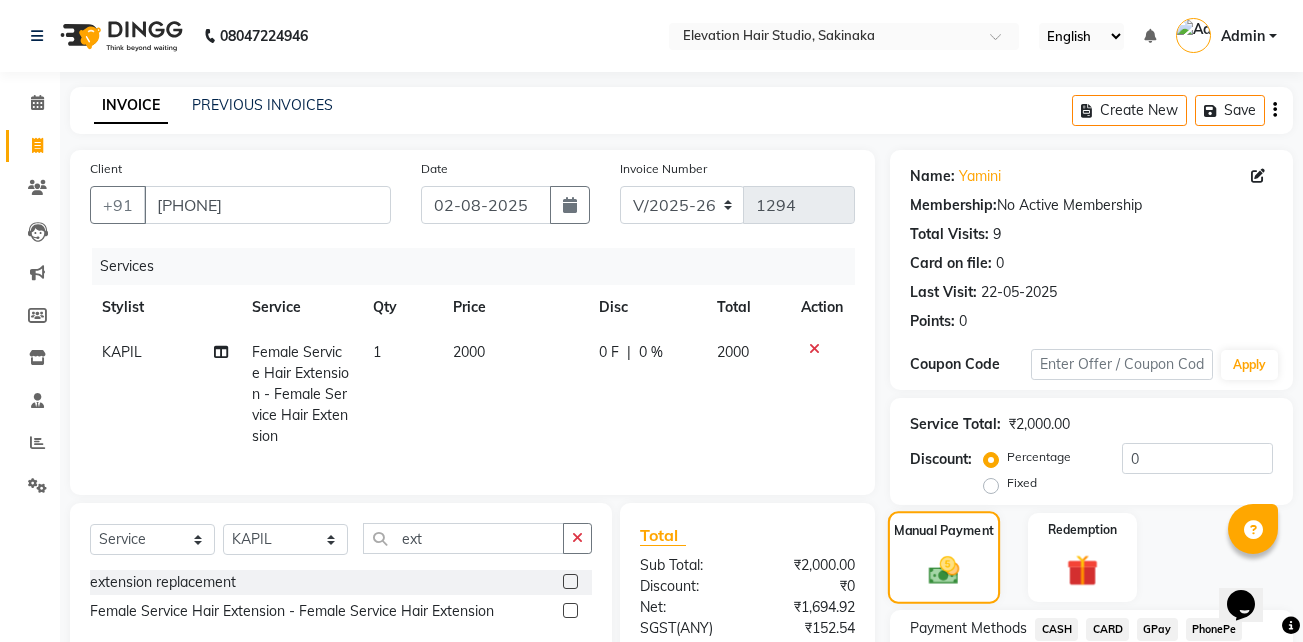 scroll, scrollTop: 242, scrollLeft: 0, axis: vertical 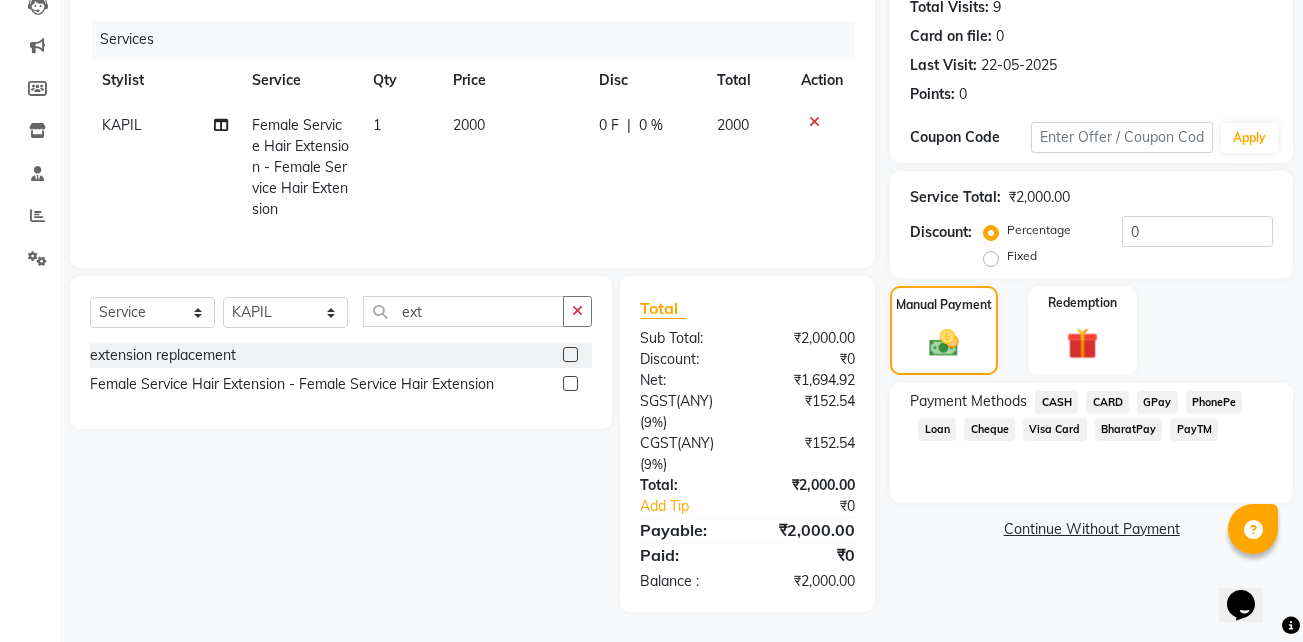 click on "GPay" 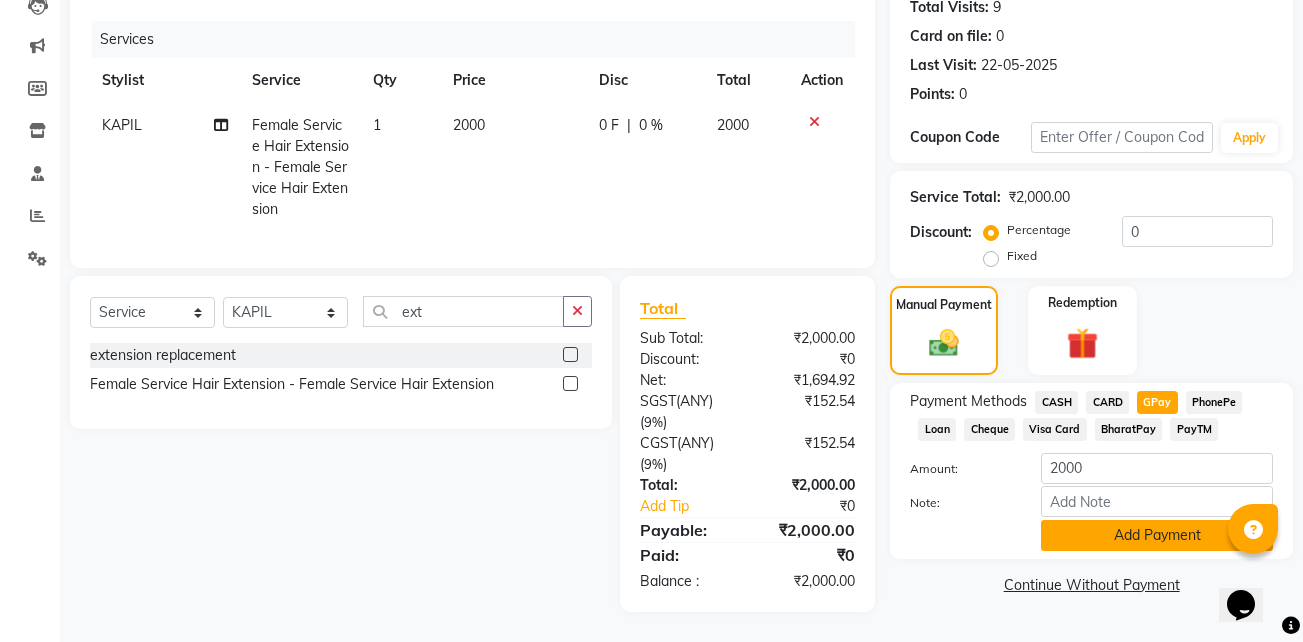 drag, startPoint x: 1154, startPoint y: 537, endPoint x: 1155, endPoint y: 525, distance: 12.0415945 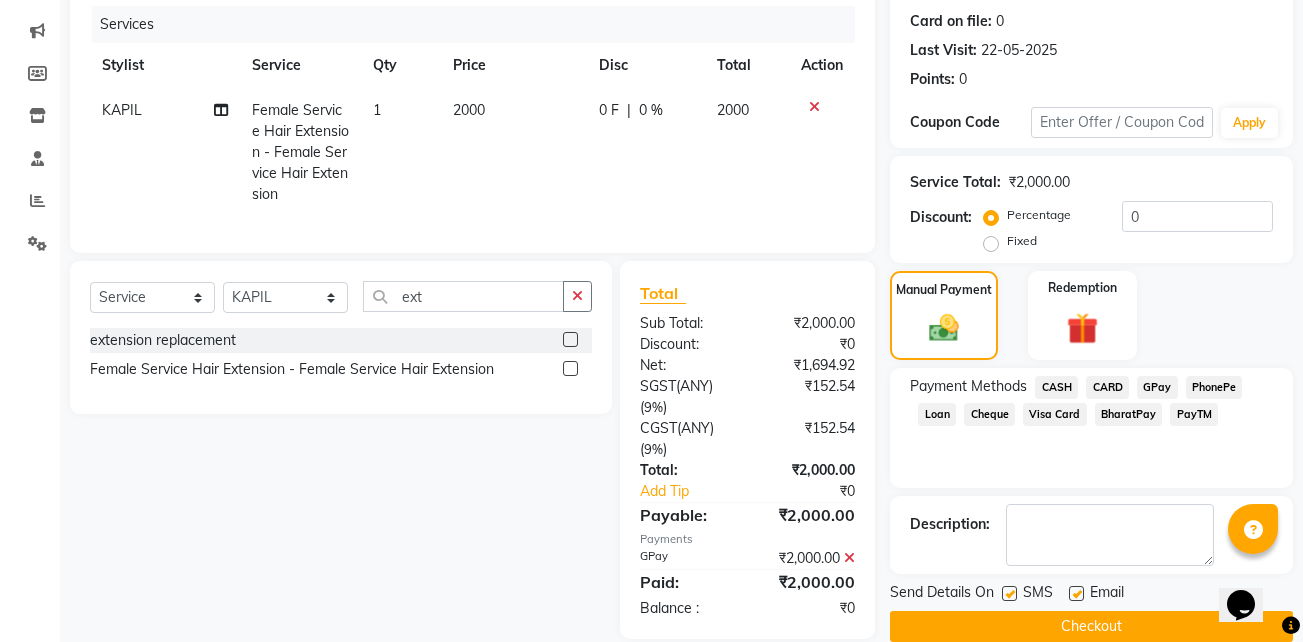scroll, scrollTop: 284, scrollLeft: 0, axis: vertical 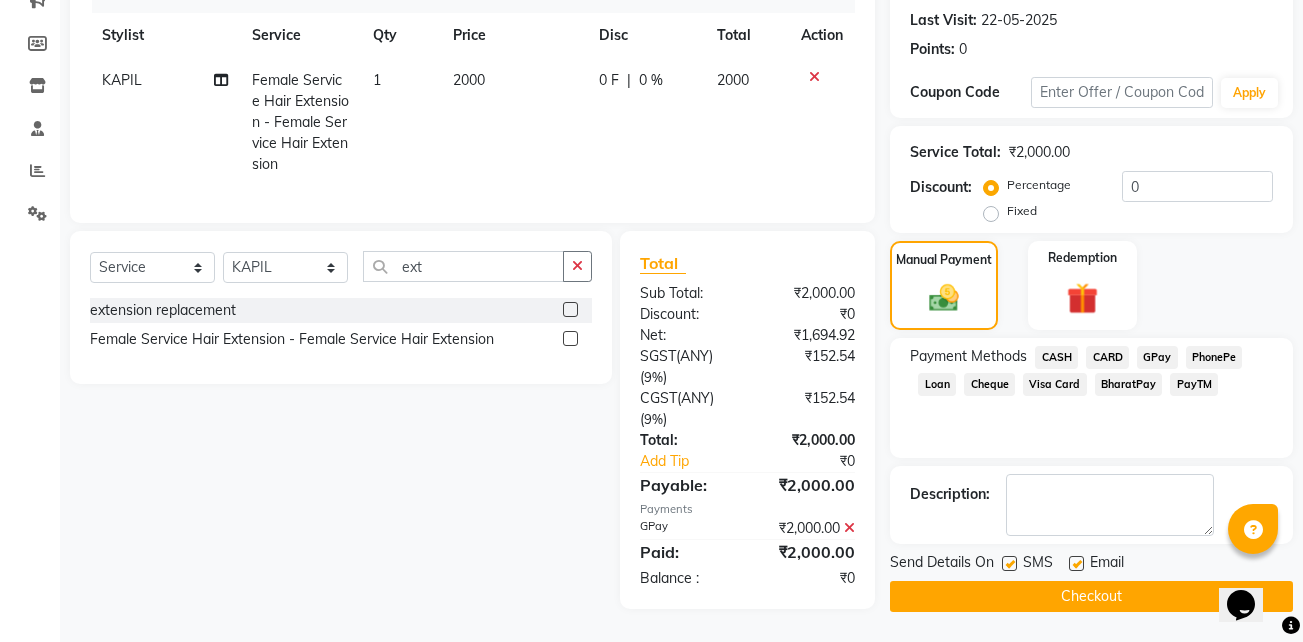 click 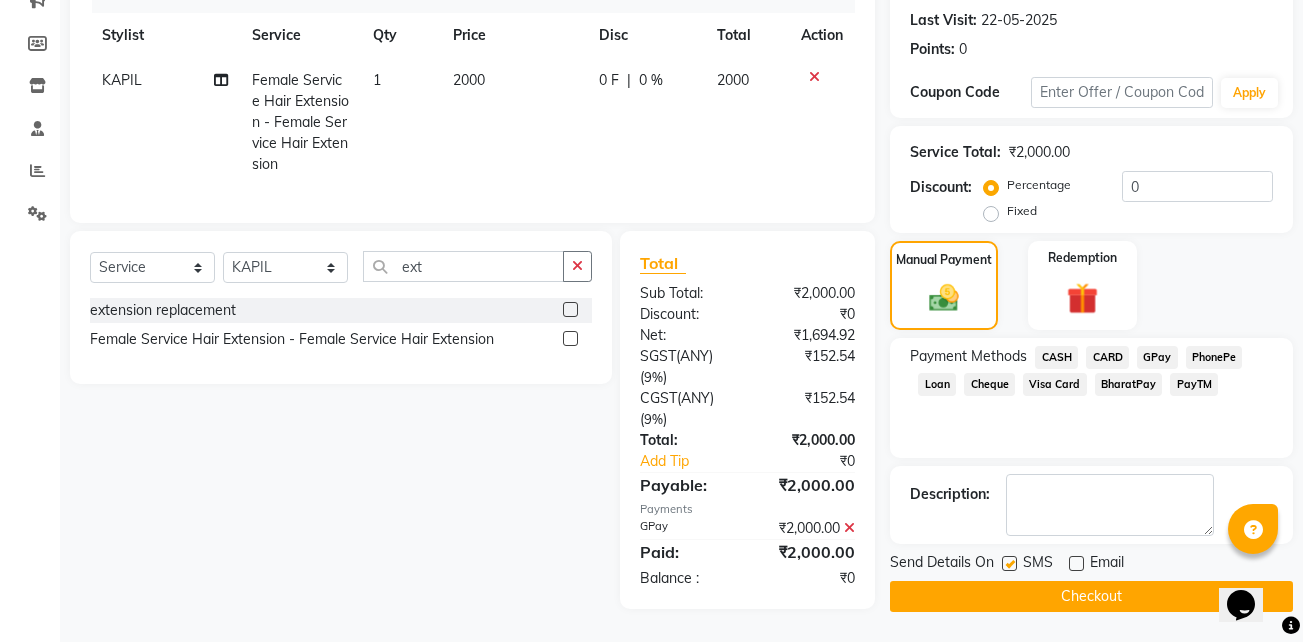 click 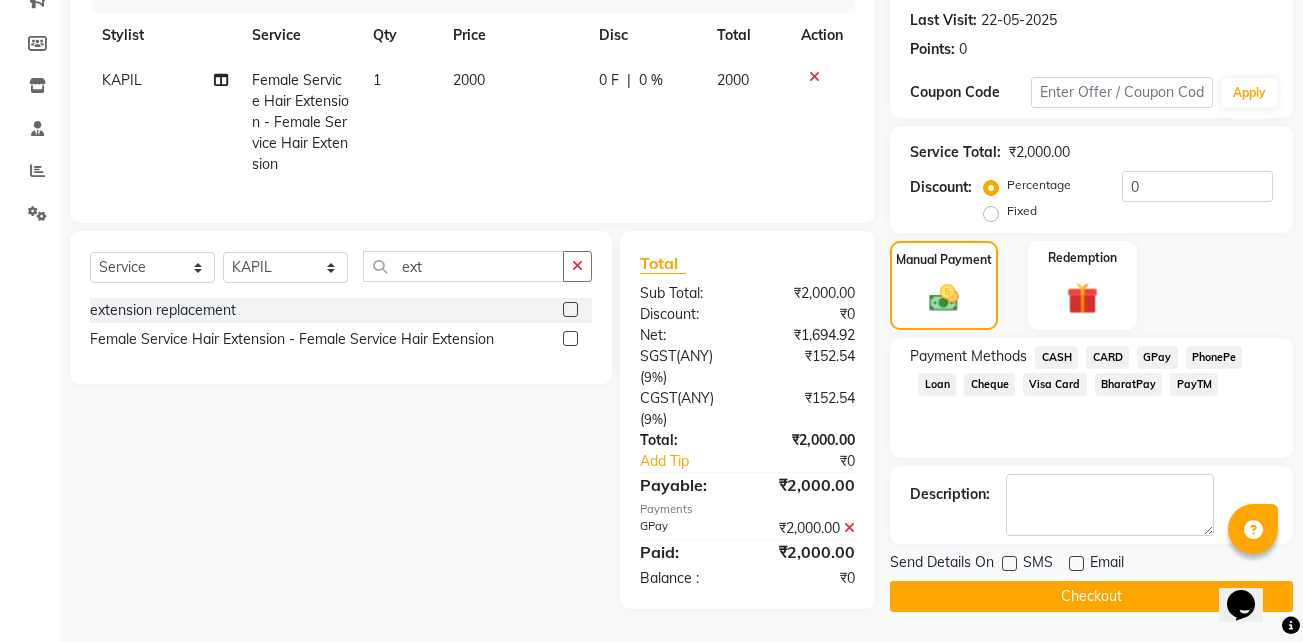 click on "Checkout" 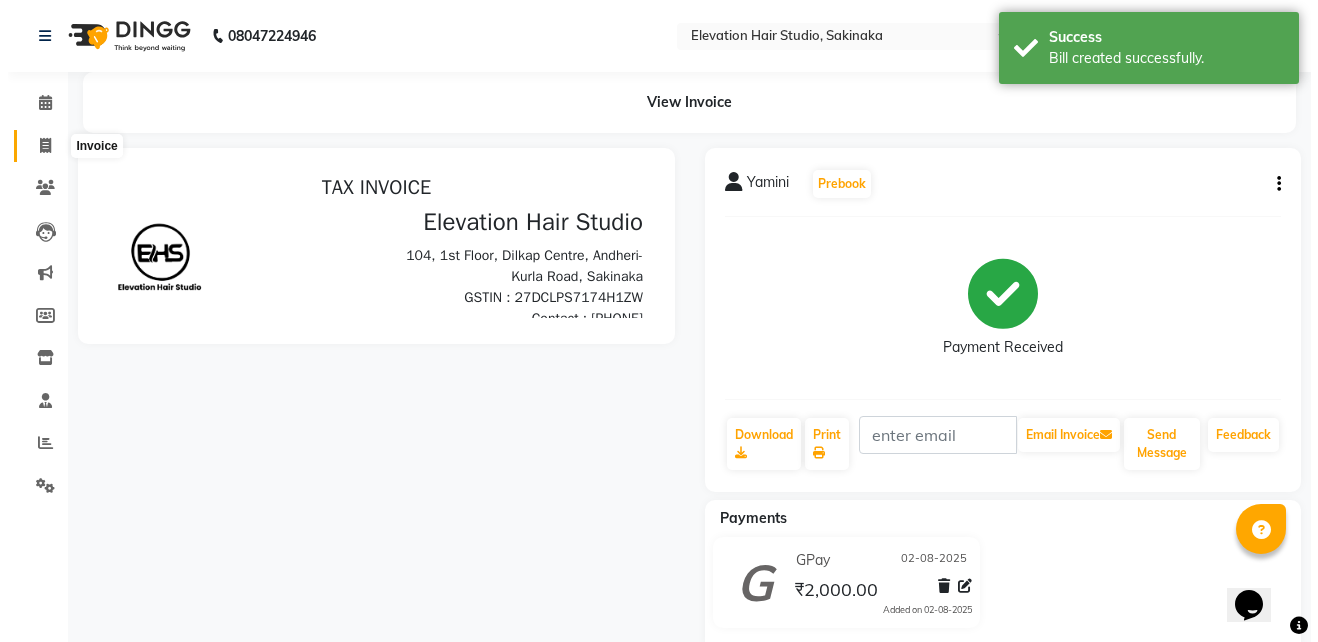 scroll, scrollTop: 0, scrollLeft: 0, axis: both 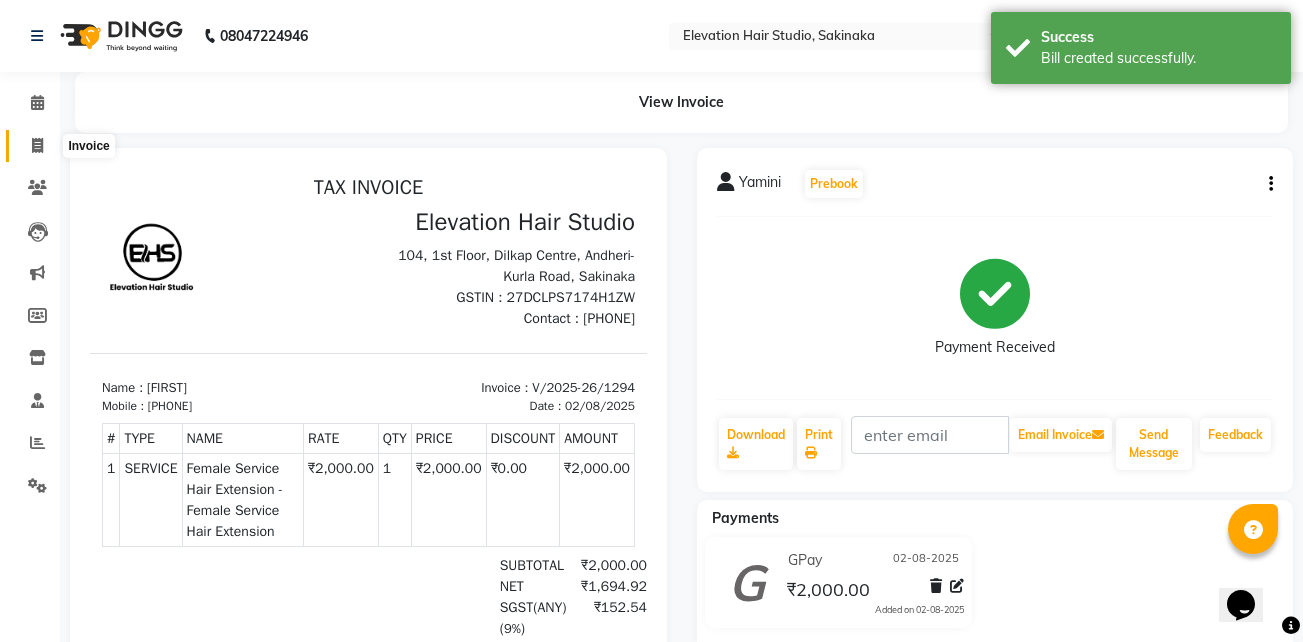 click 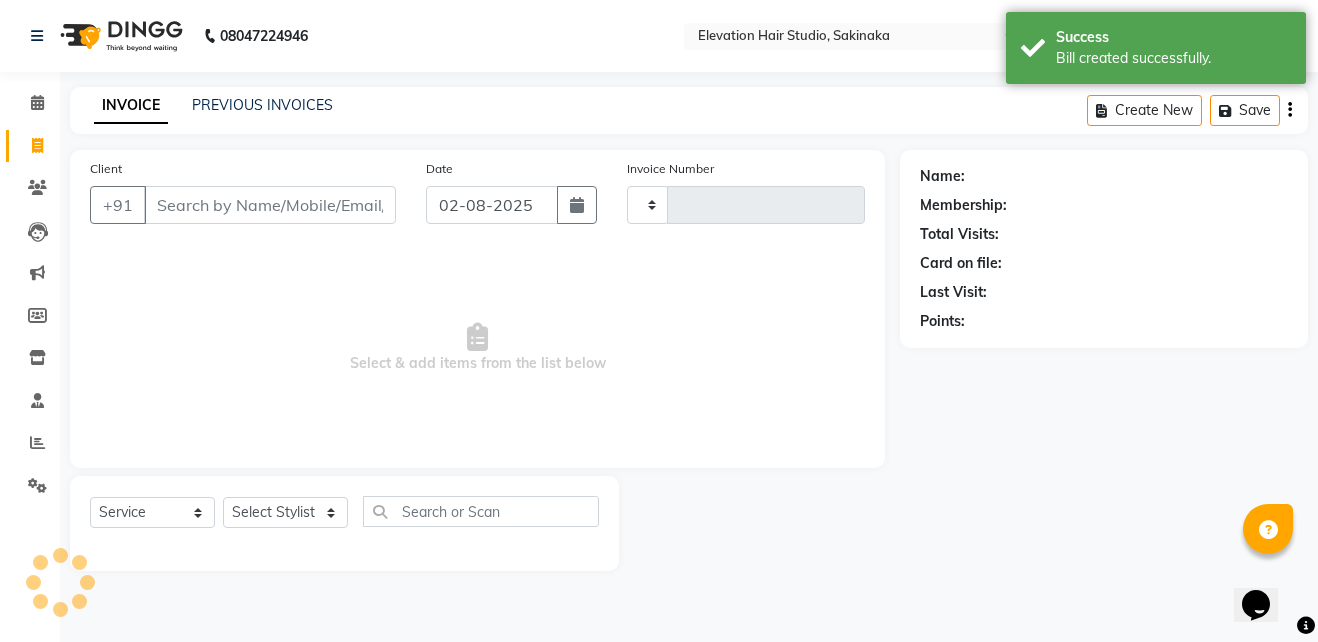 type on "1295" 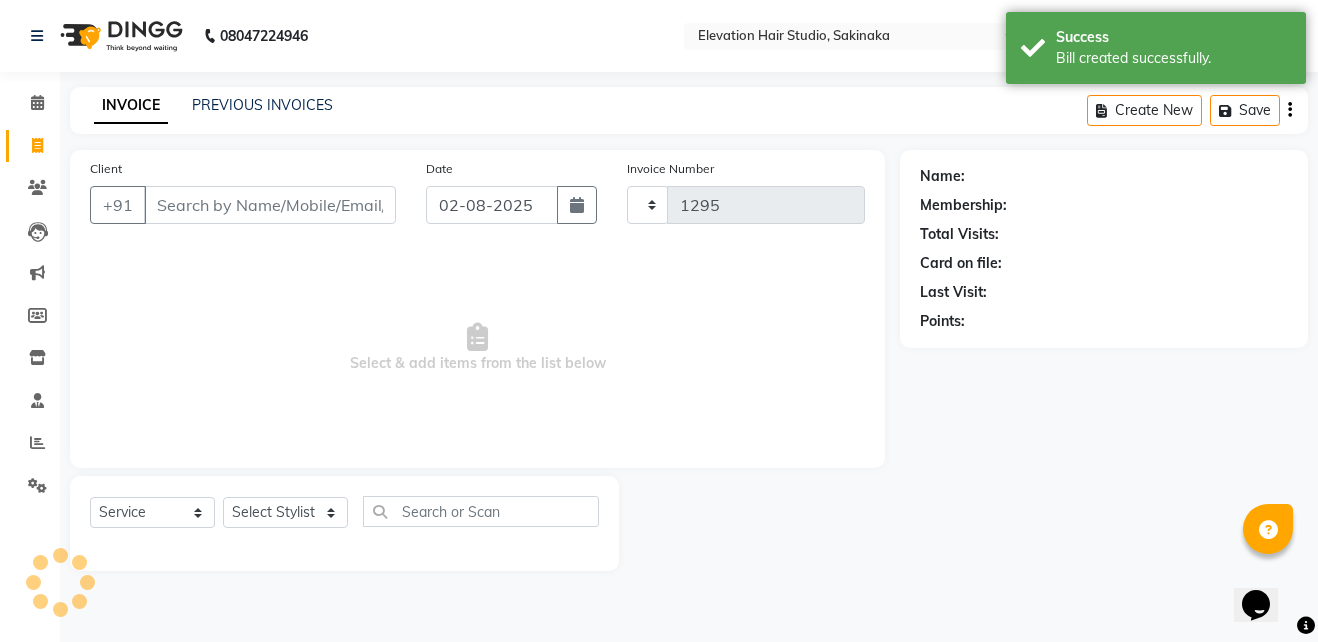 select on "4949" 